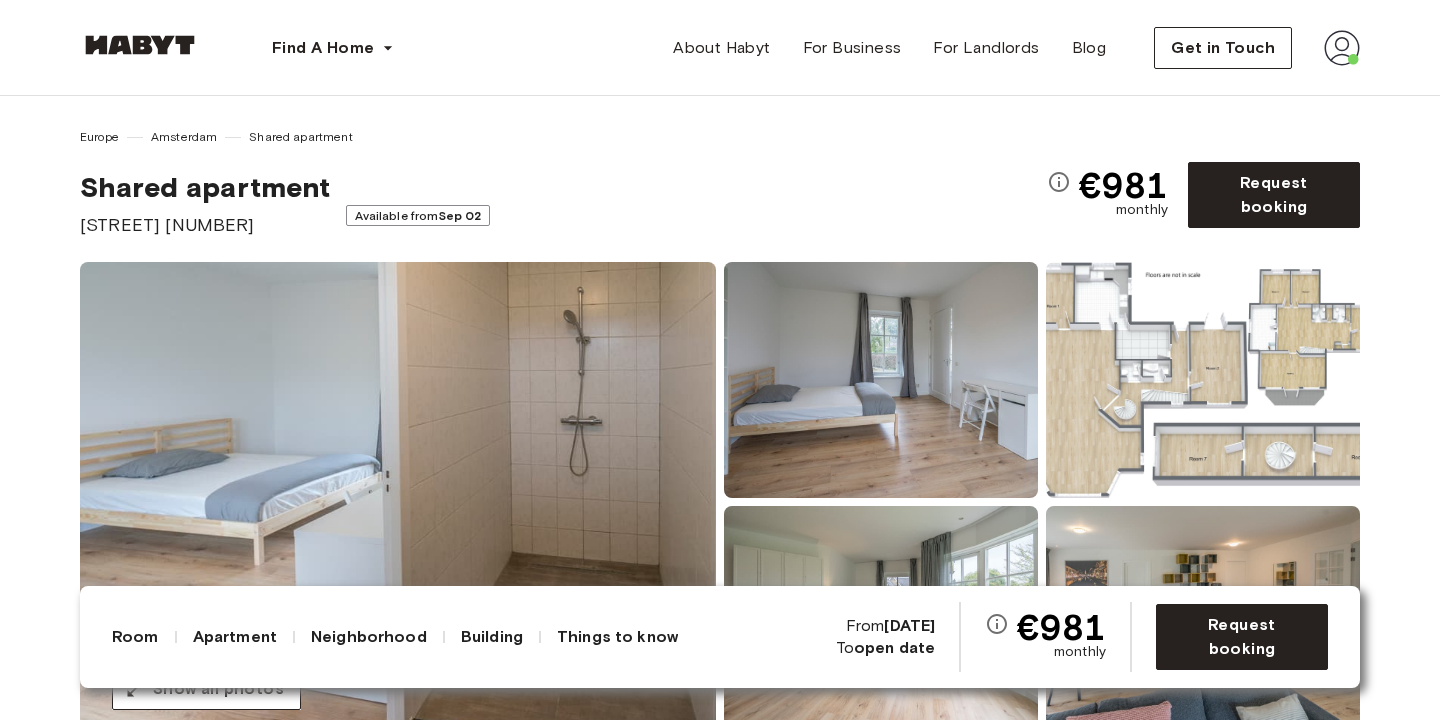scroll, scrollTop: 0, scrollLeft: 0, axis: both 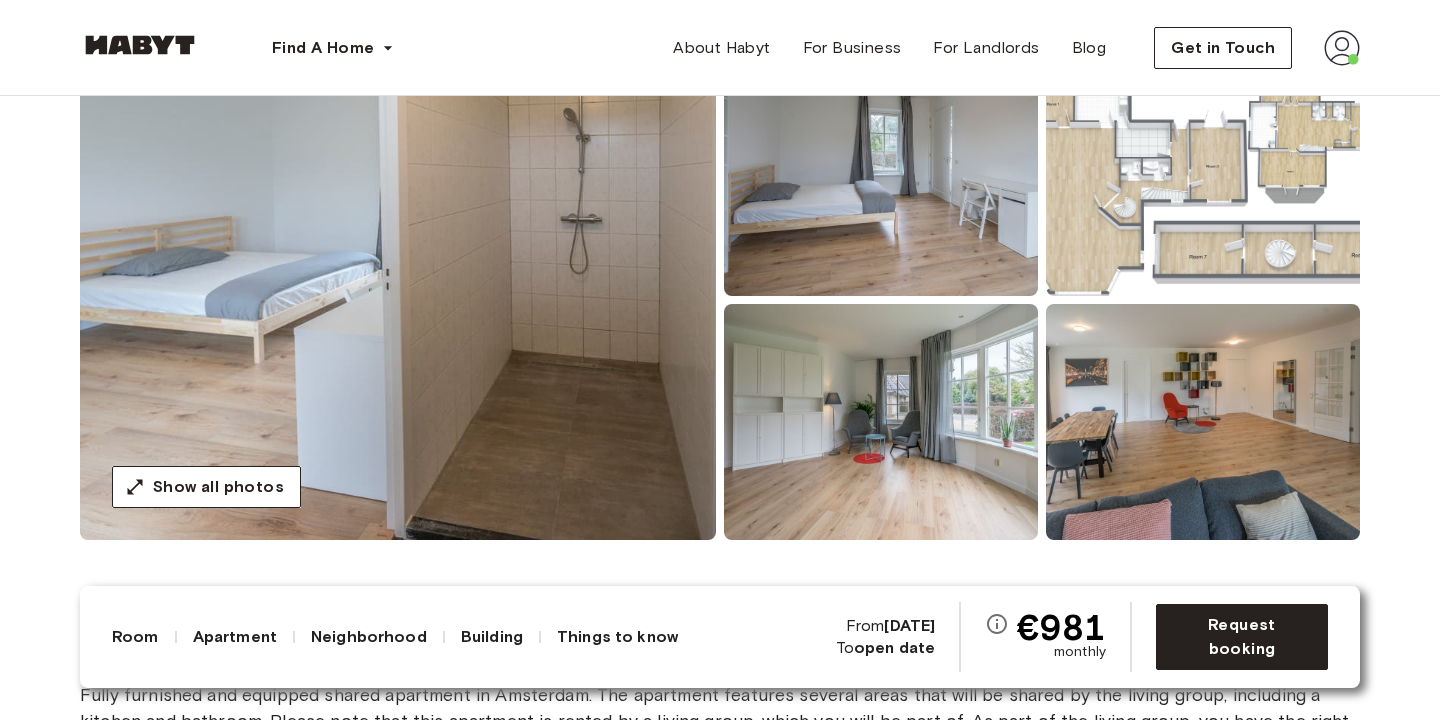 click at bounding box center (1203, 178) 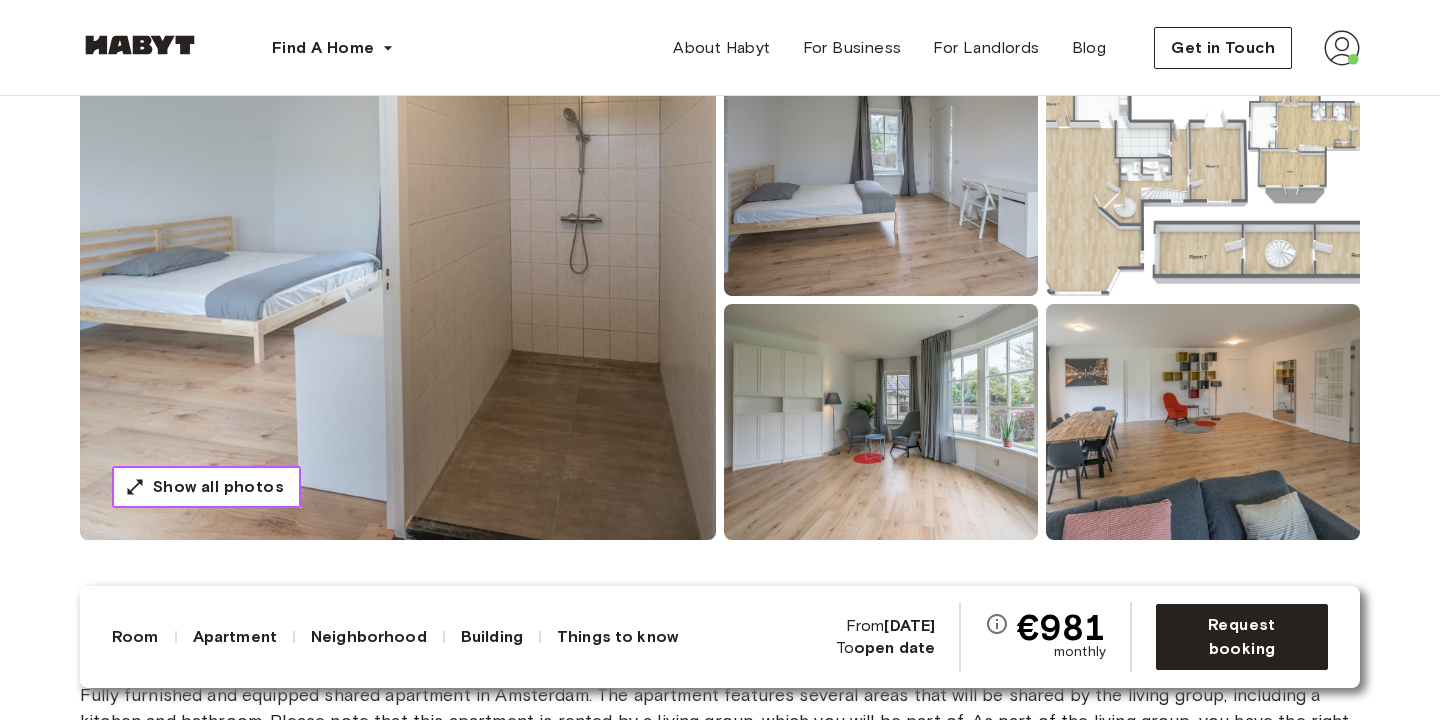 click on "Show all photos" at bounding box center [218, 487] 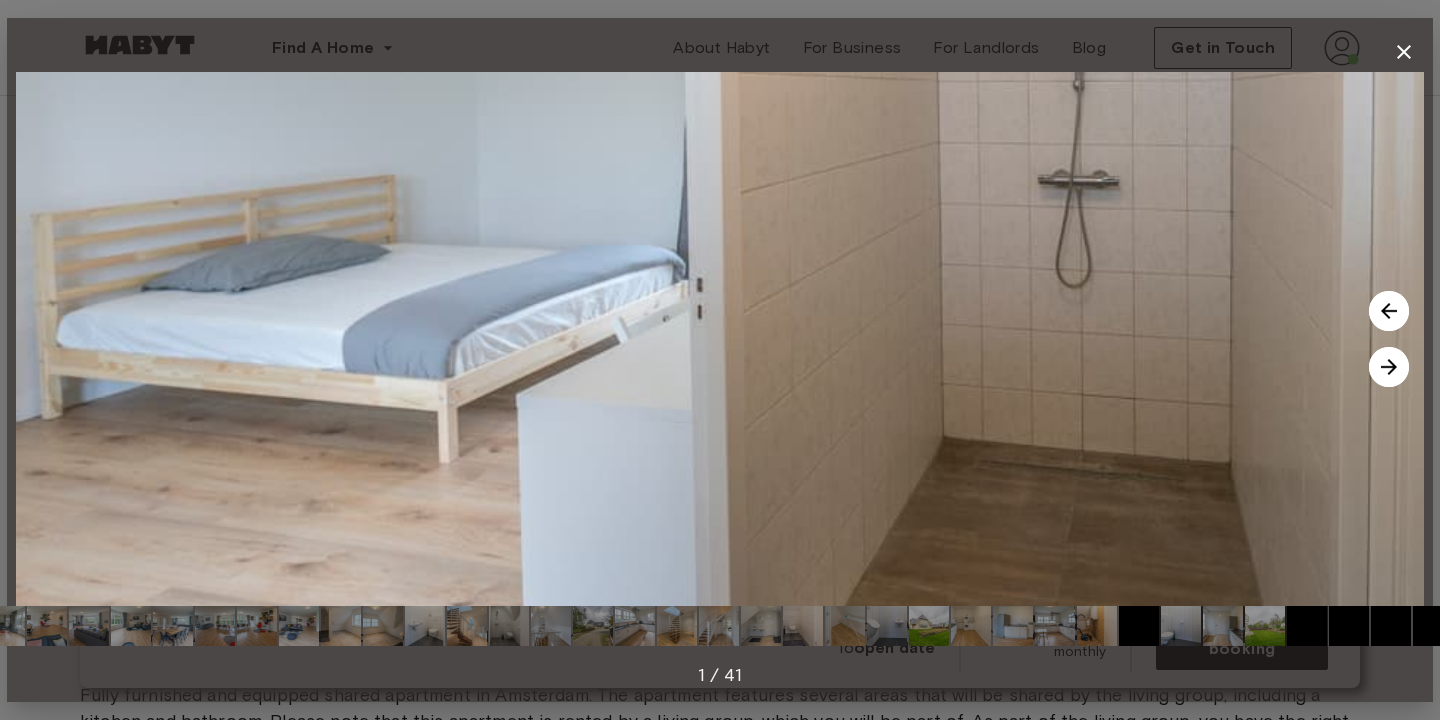 click at bounding box center (1389, 367) 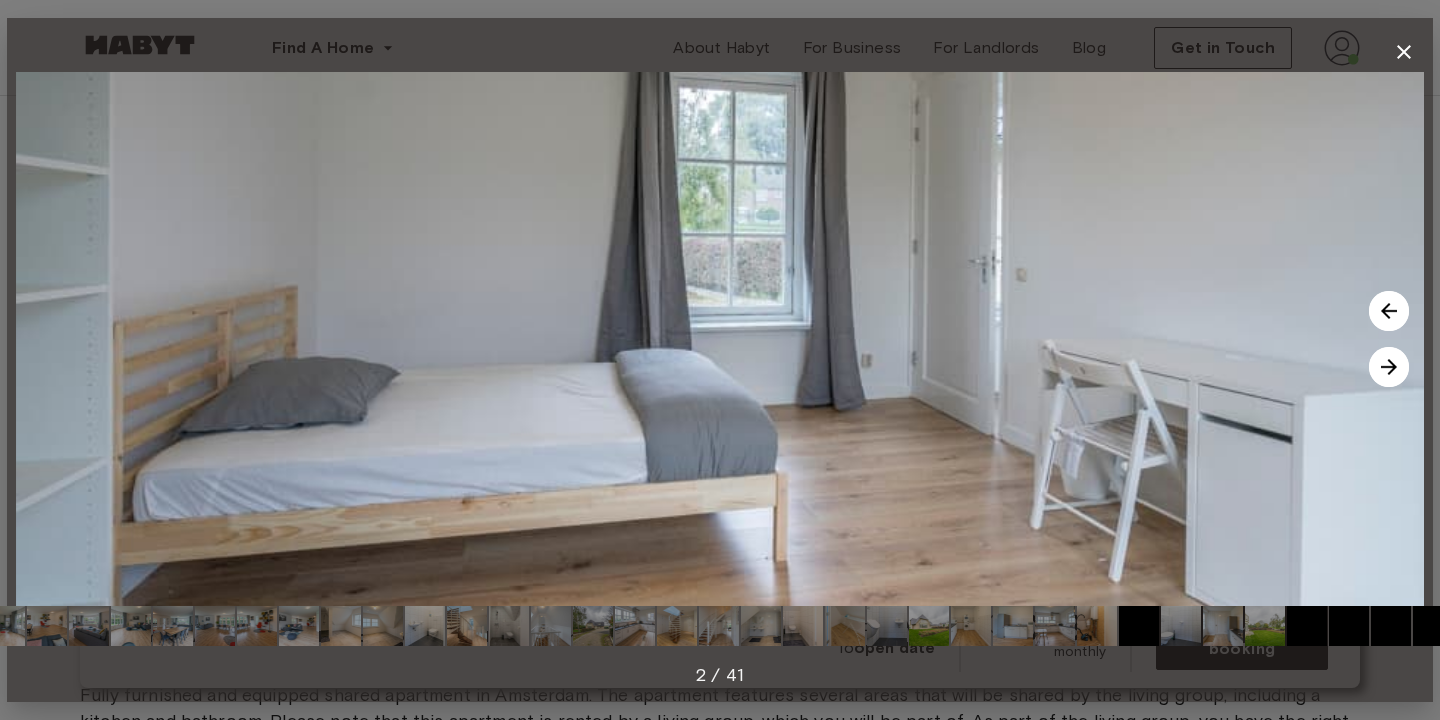 click at bounding box center [1389, 367] 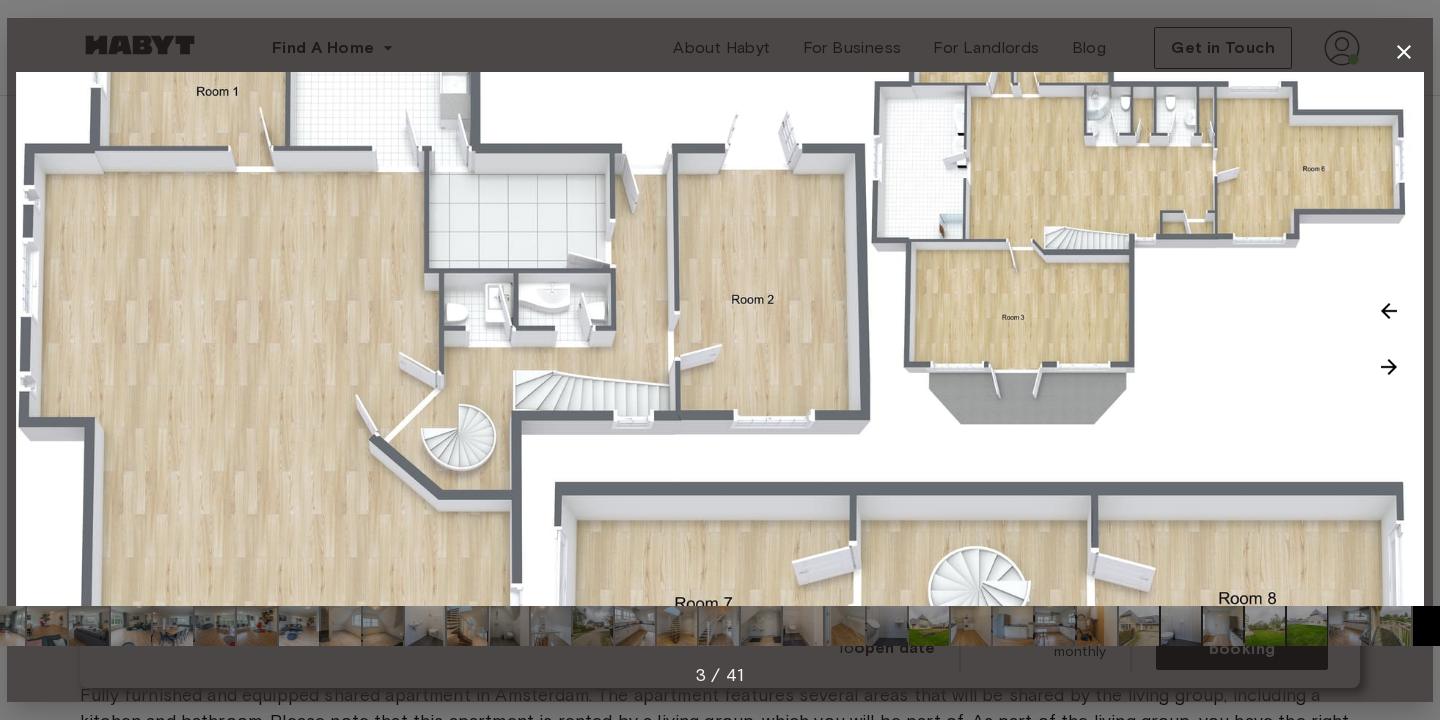click at bounding box center [1389, 367] 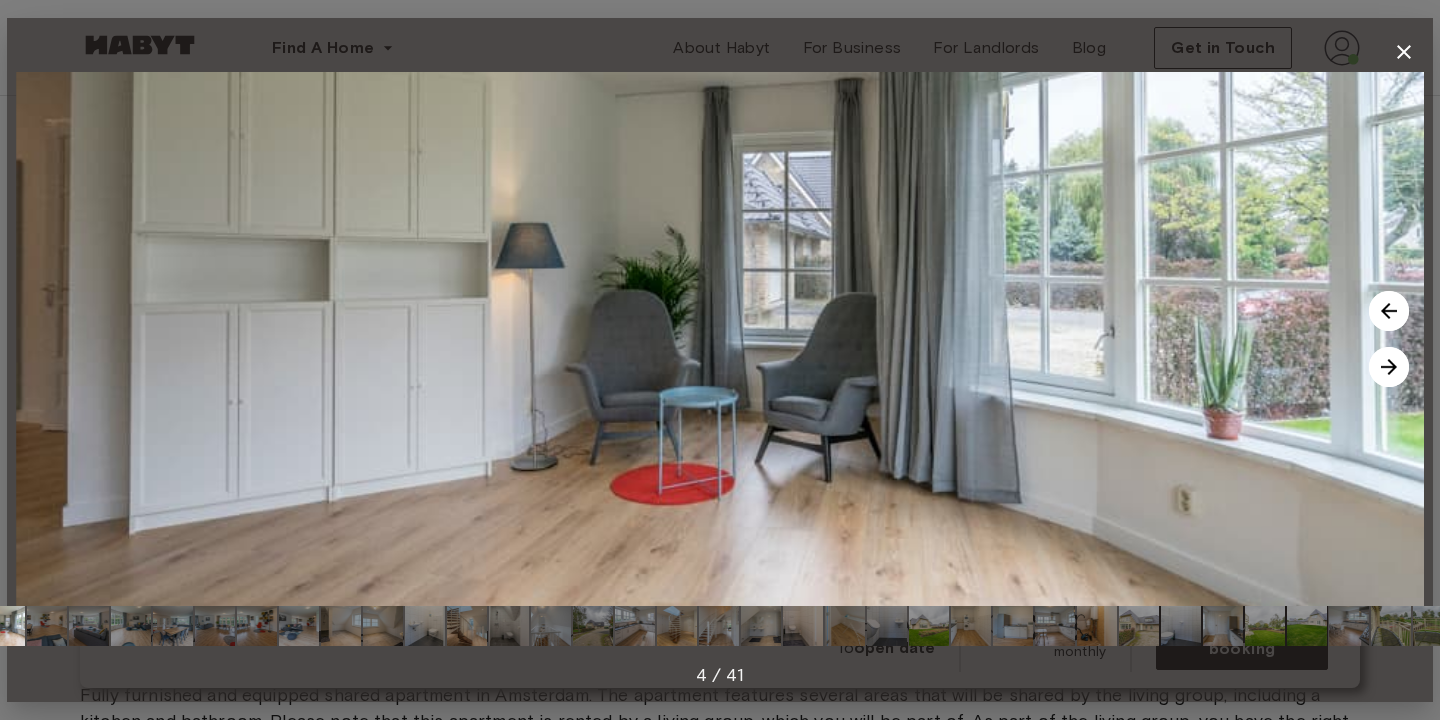 click at bounding box center (1389, 367) 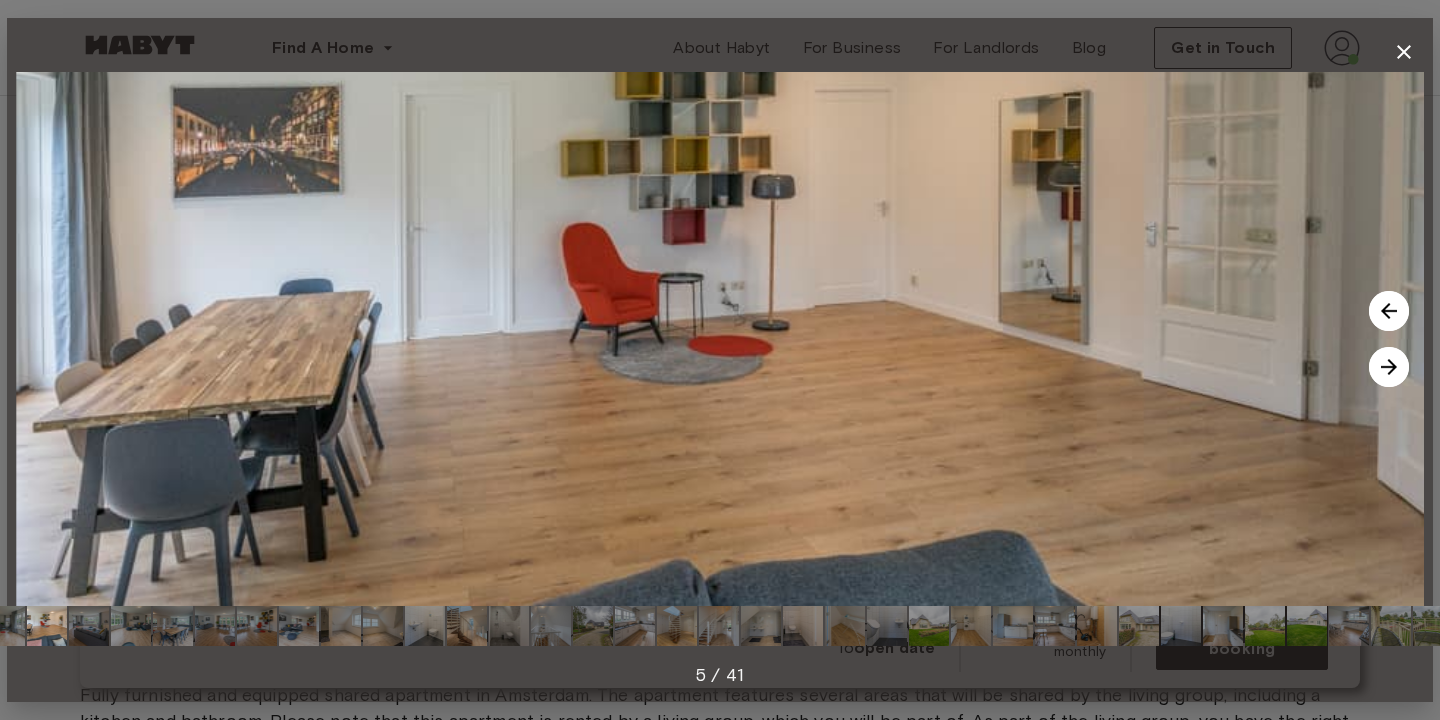 click at bounding box center [1389, 367] 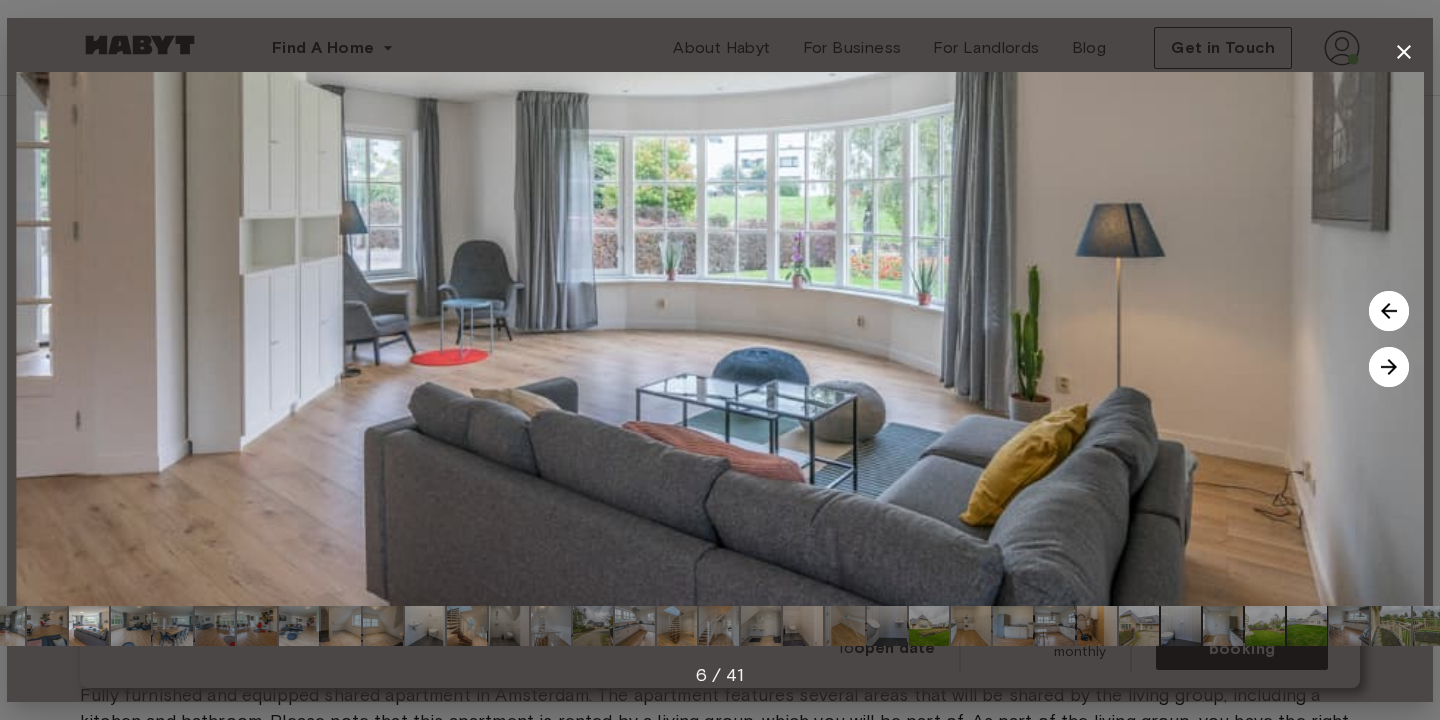 click at bounding box center (1389, 367) 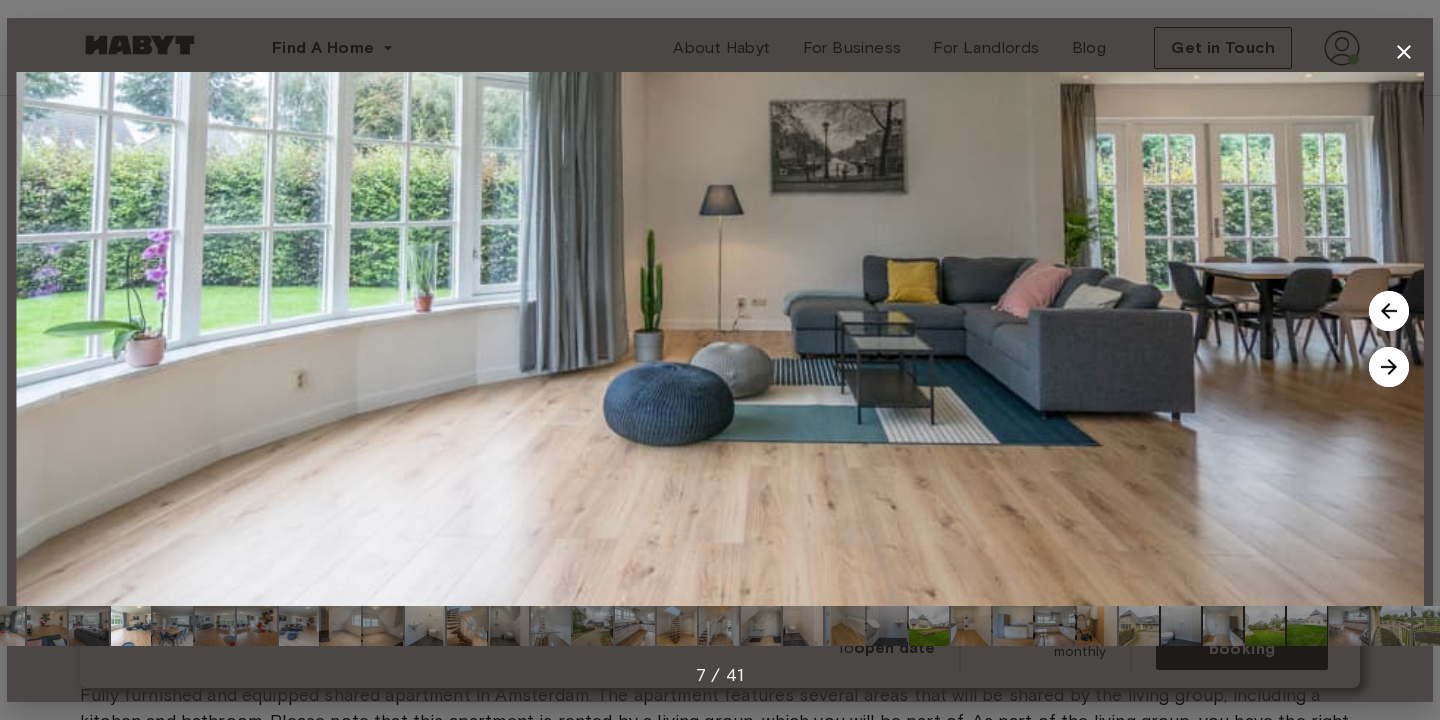 click at bounding box center [1389, 367] 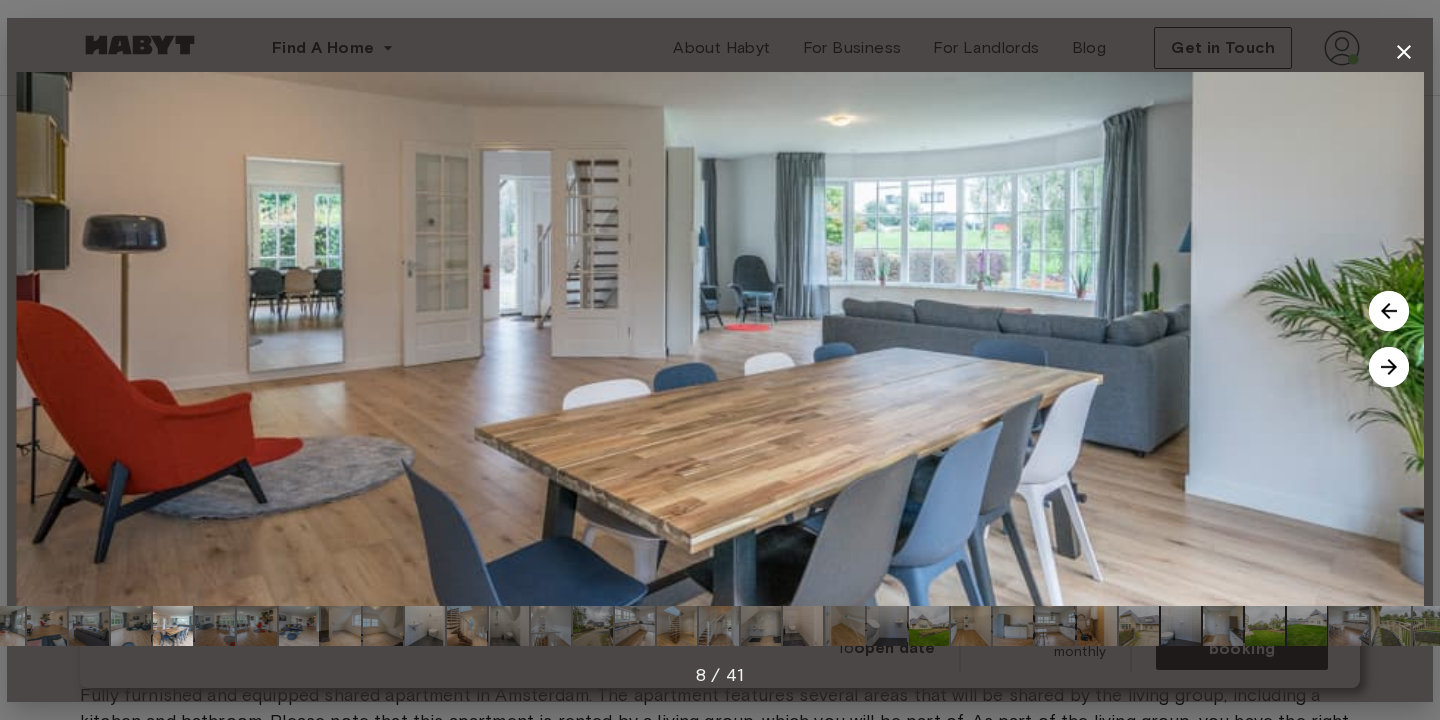 click at bounding box center [1389, 367] 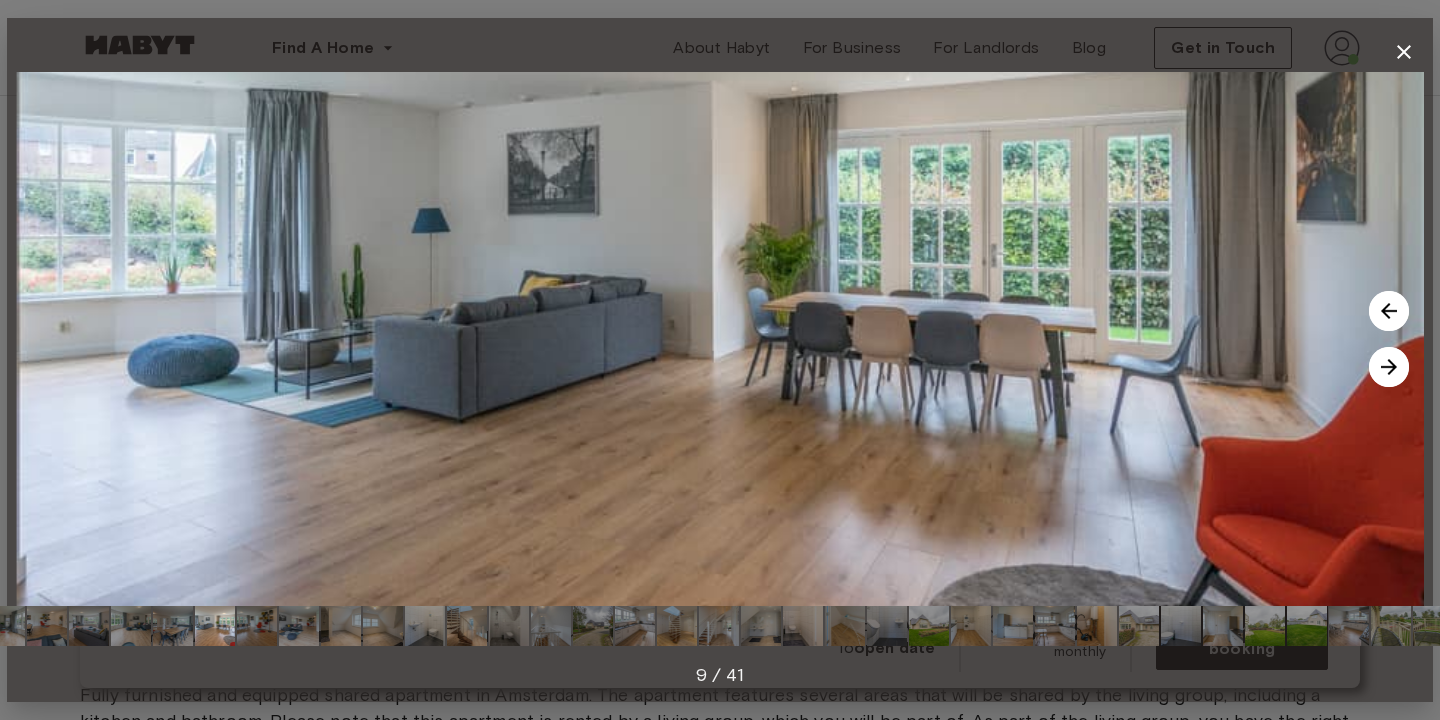 click at bounding box center [1389, 367] 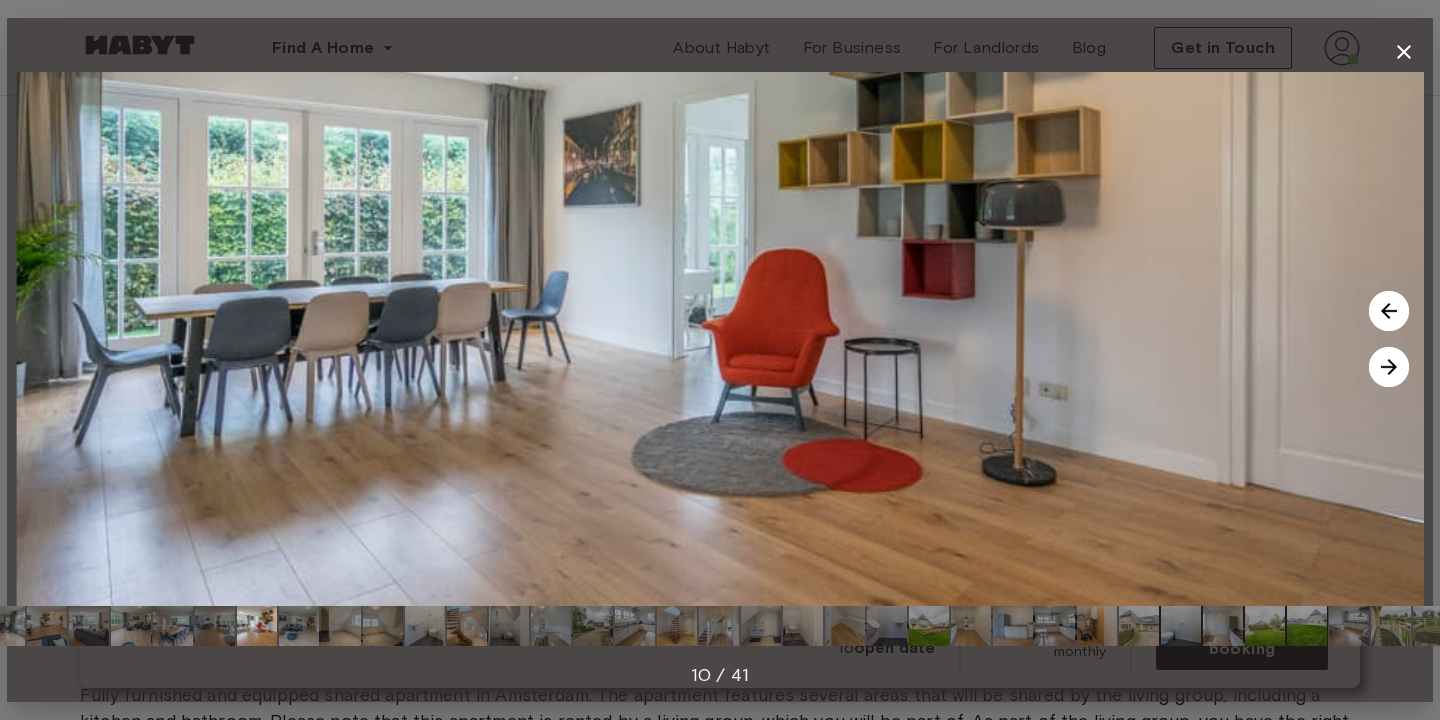 click at bounding box center (1389, 367) 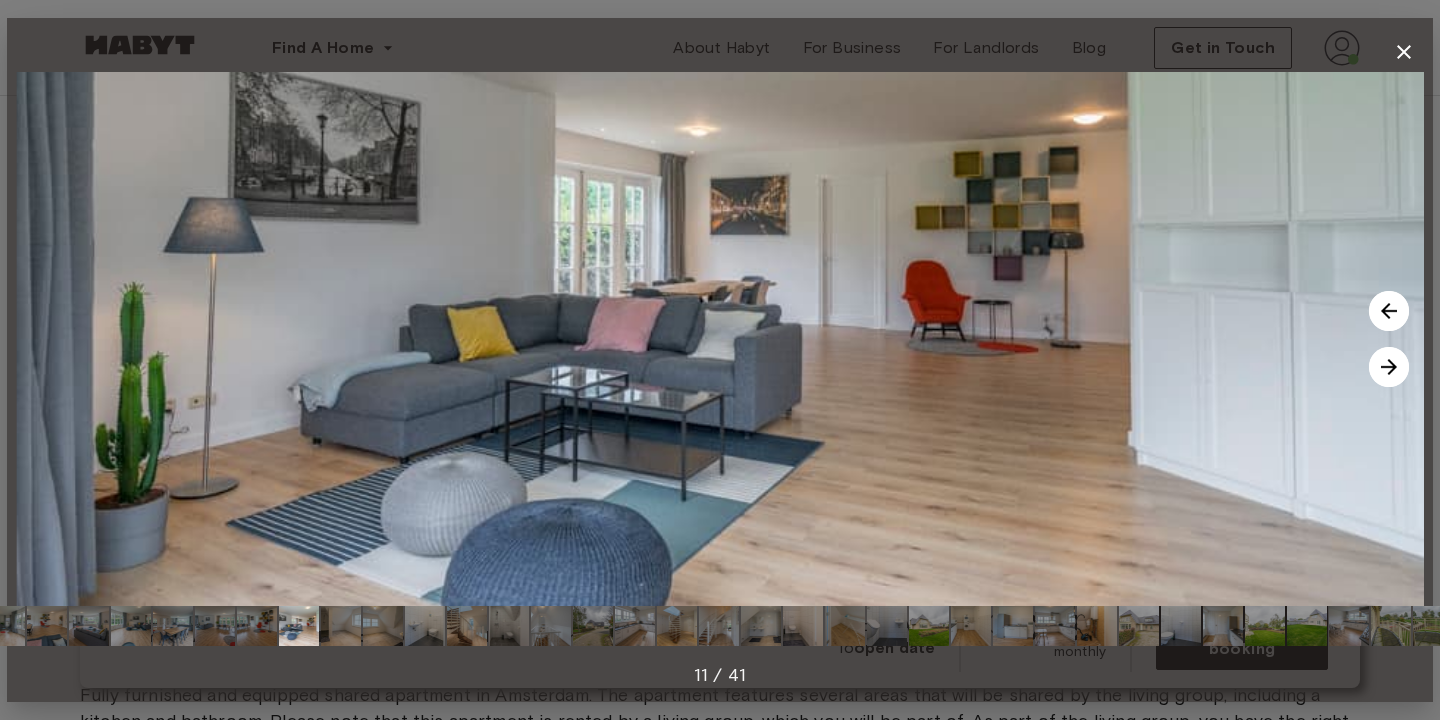 click at bounding box center [1389, 367] 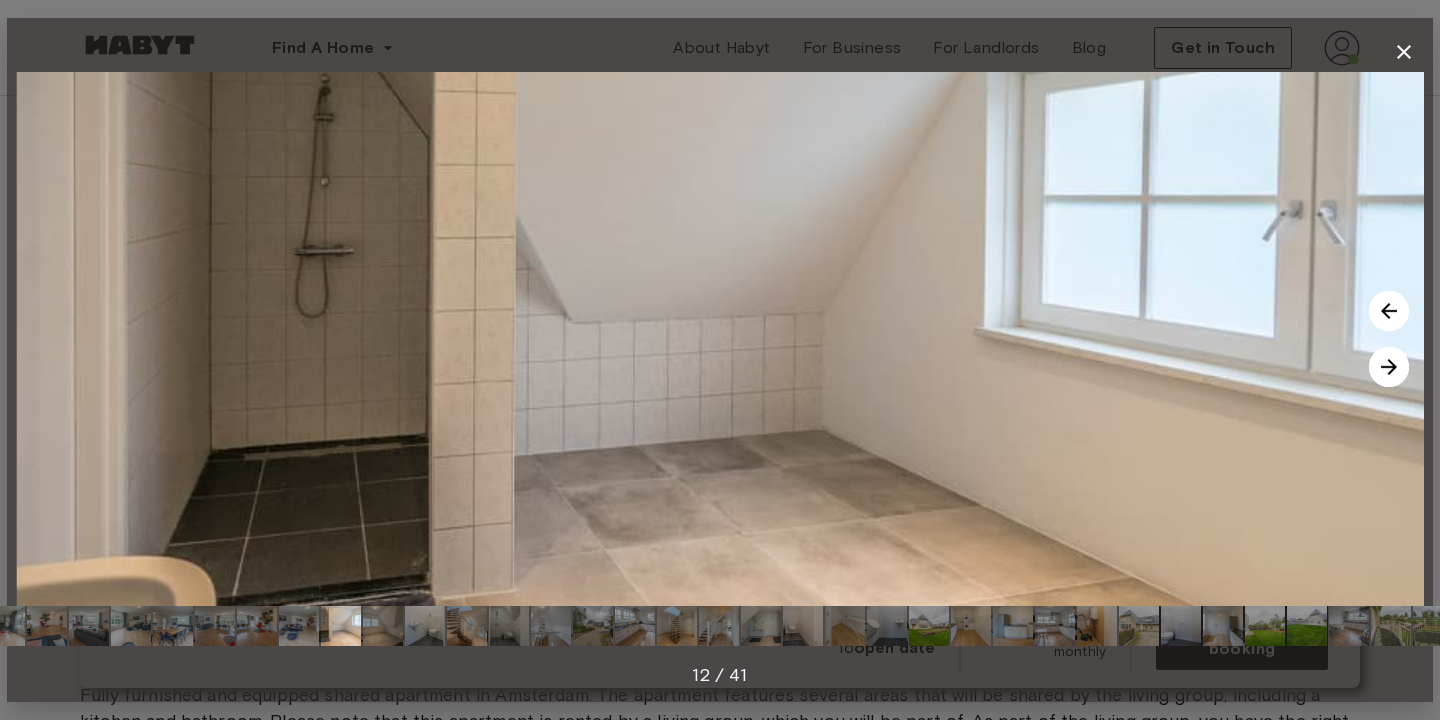 click at bounding box center (1389, 367) 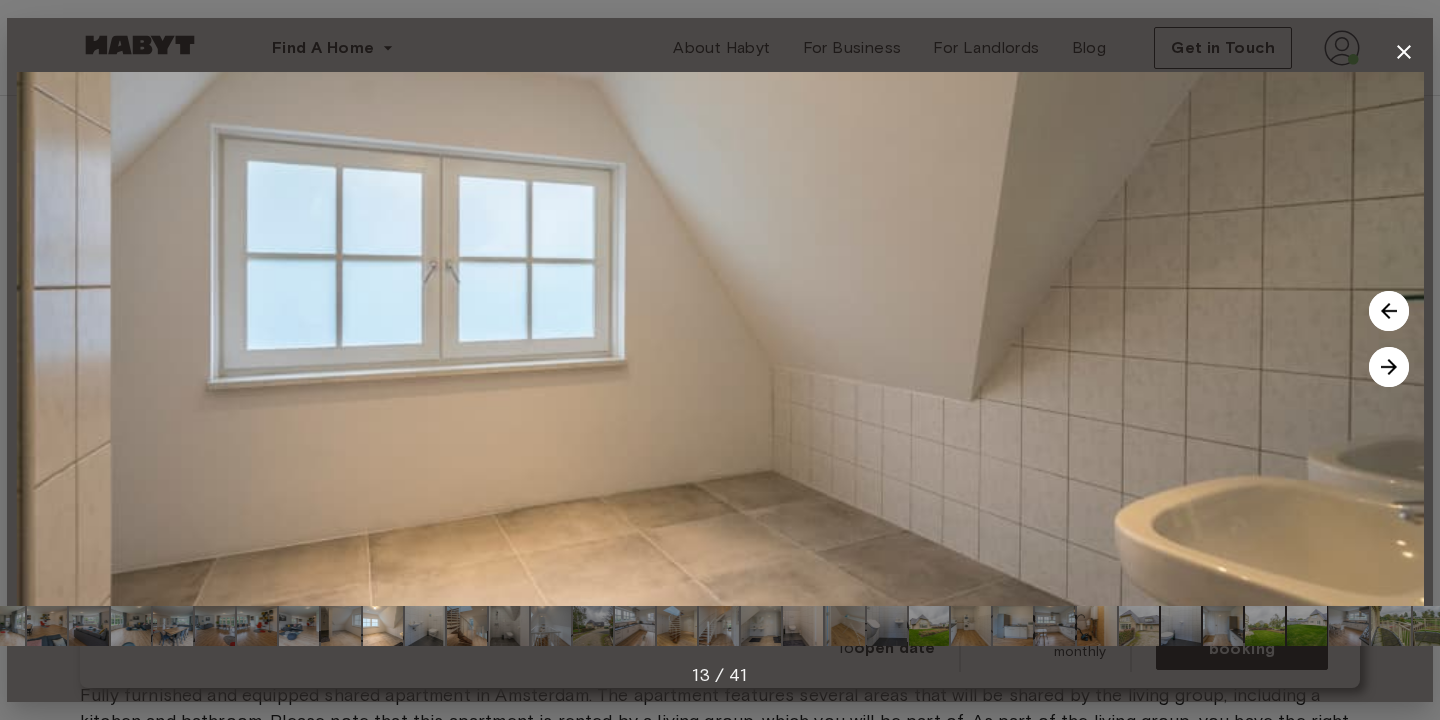 click at bounding box center (1389, 367) 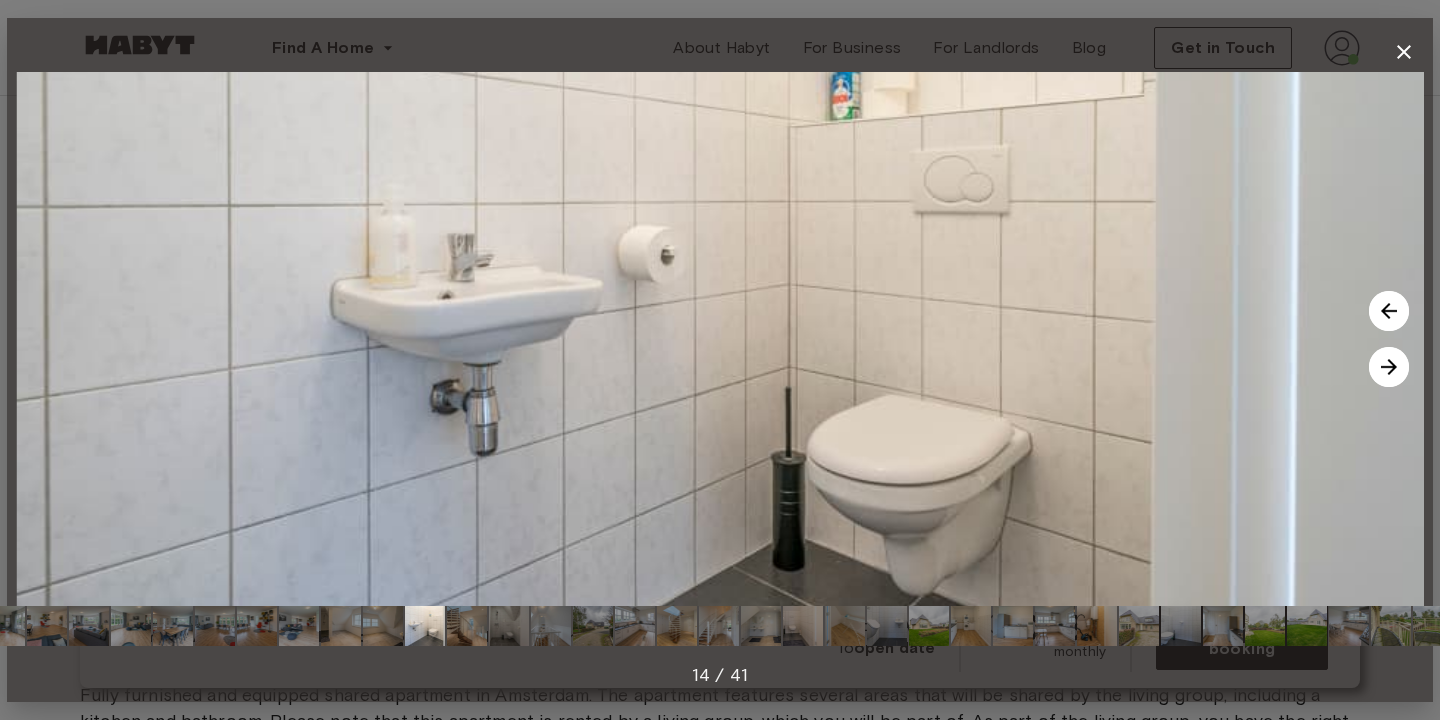 click at bounding box center (1389, 367) 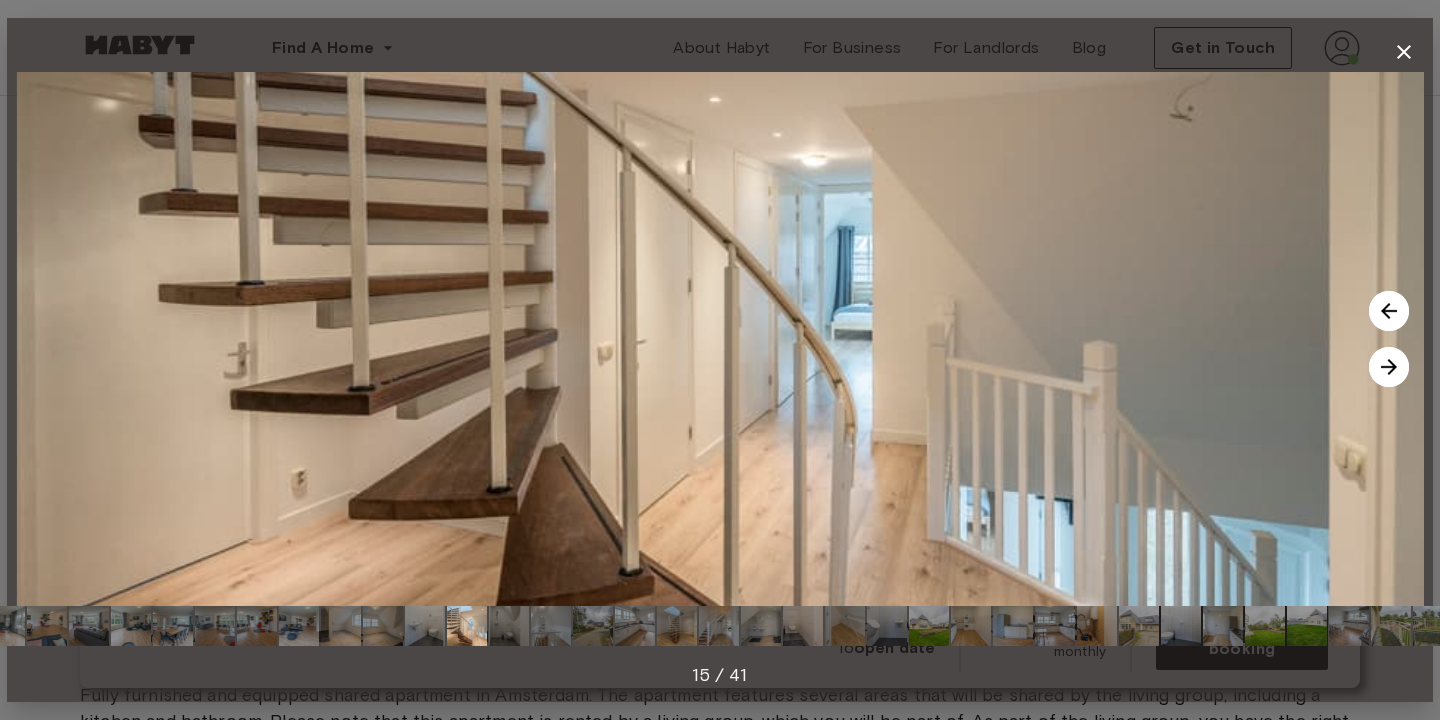 click at bounding box center (1389, 367) 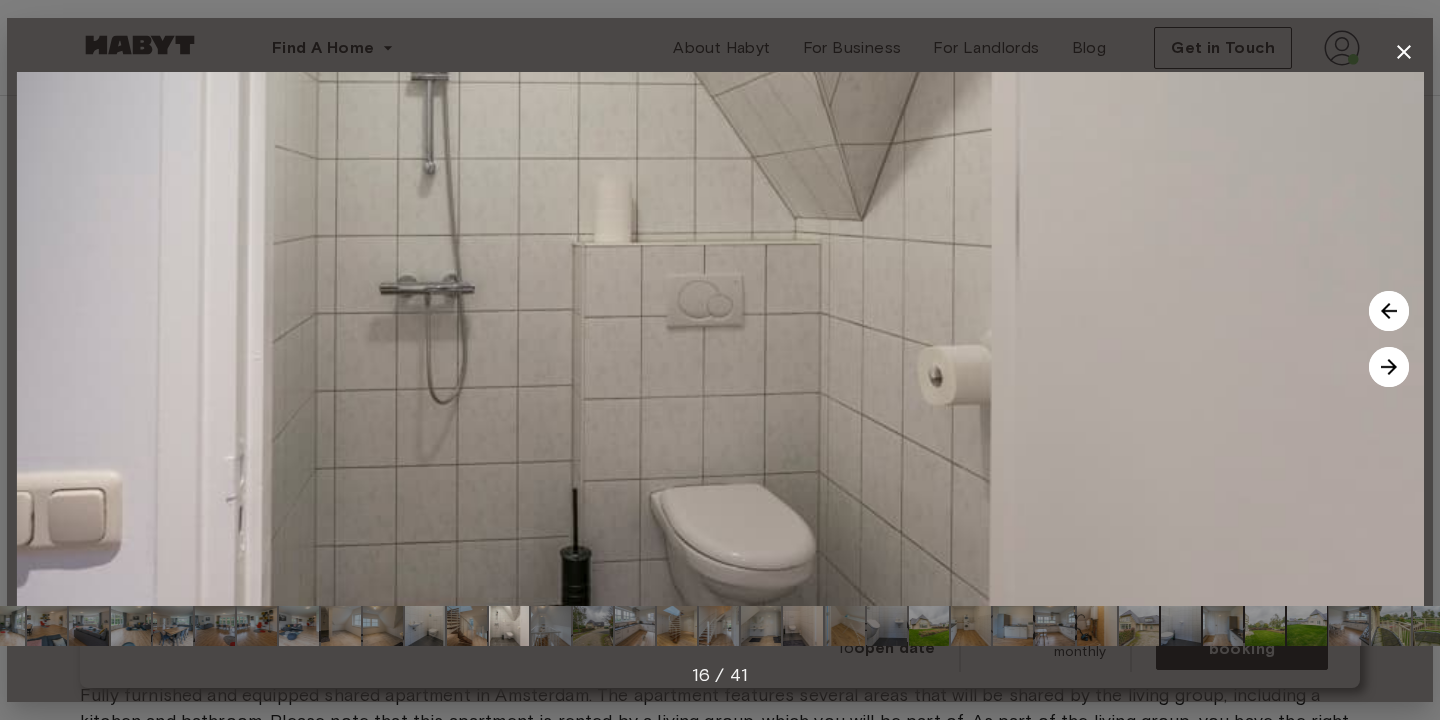 click at bounding box center (1389, 367) 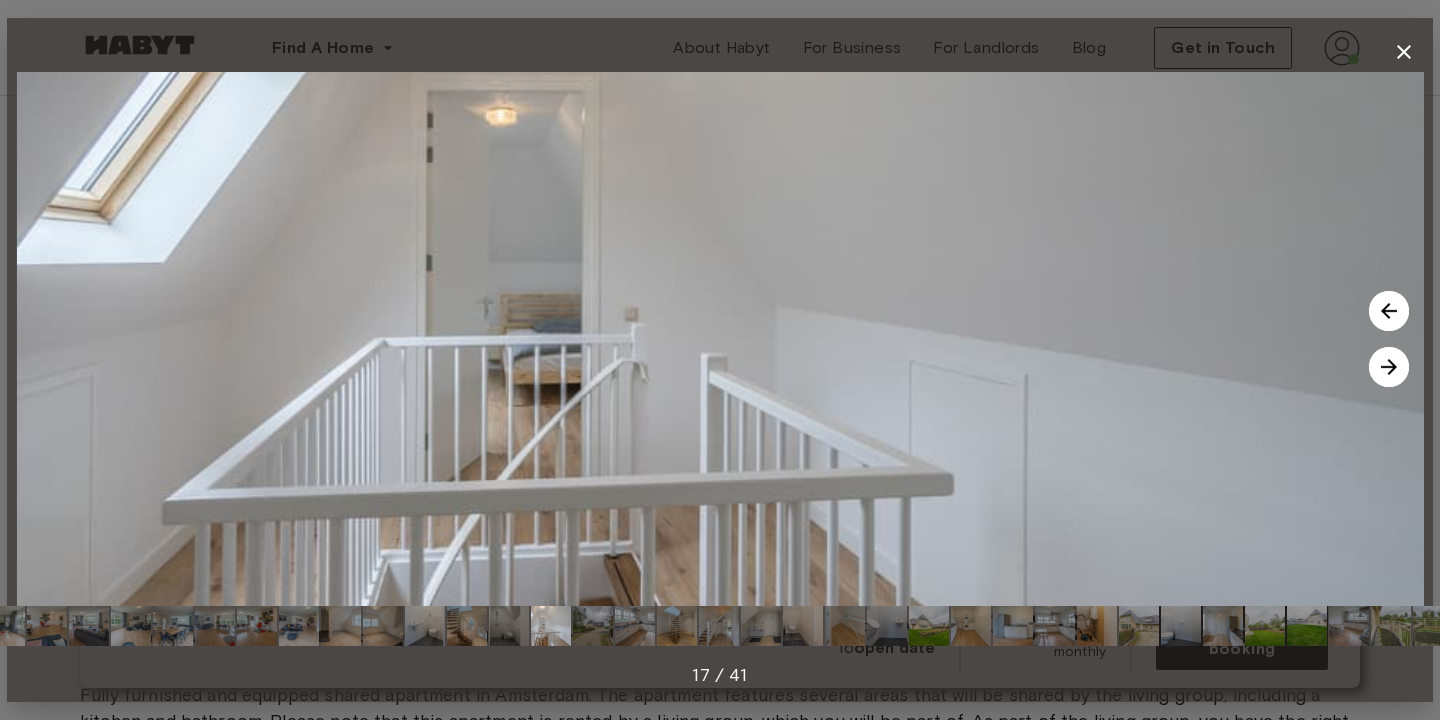 click at bounding box center (1389, 367) 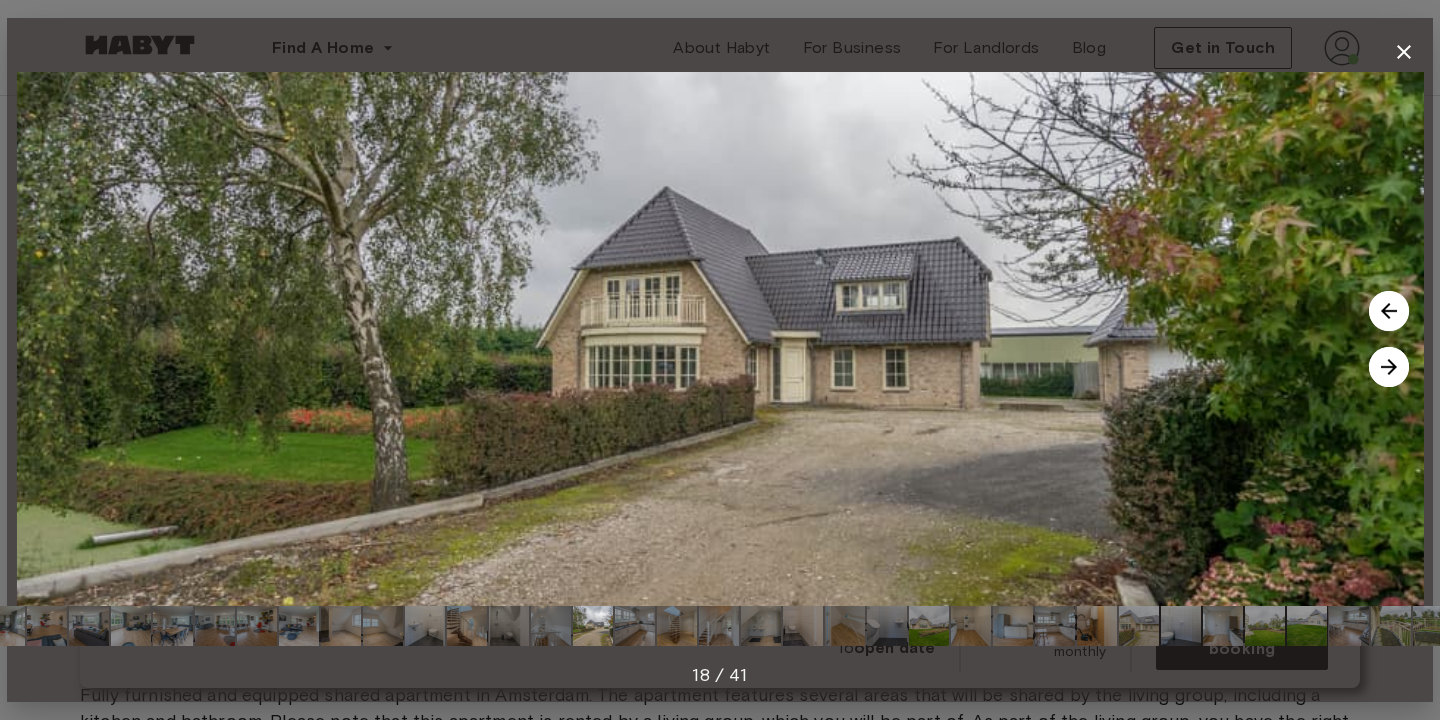 click at bounding box center (1389, 367) 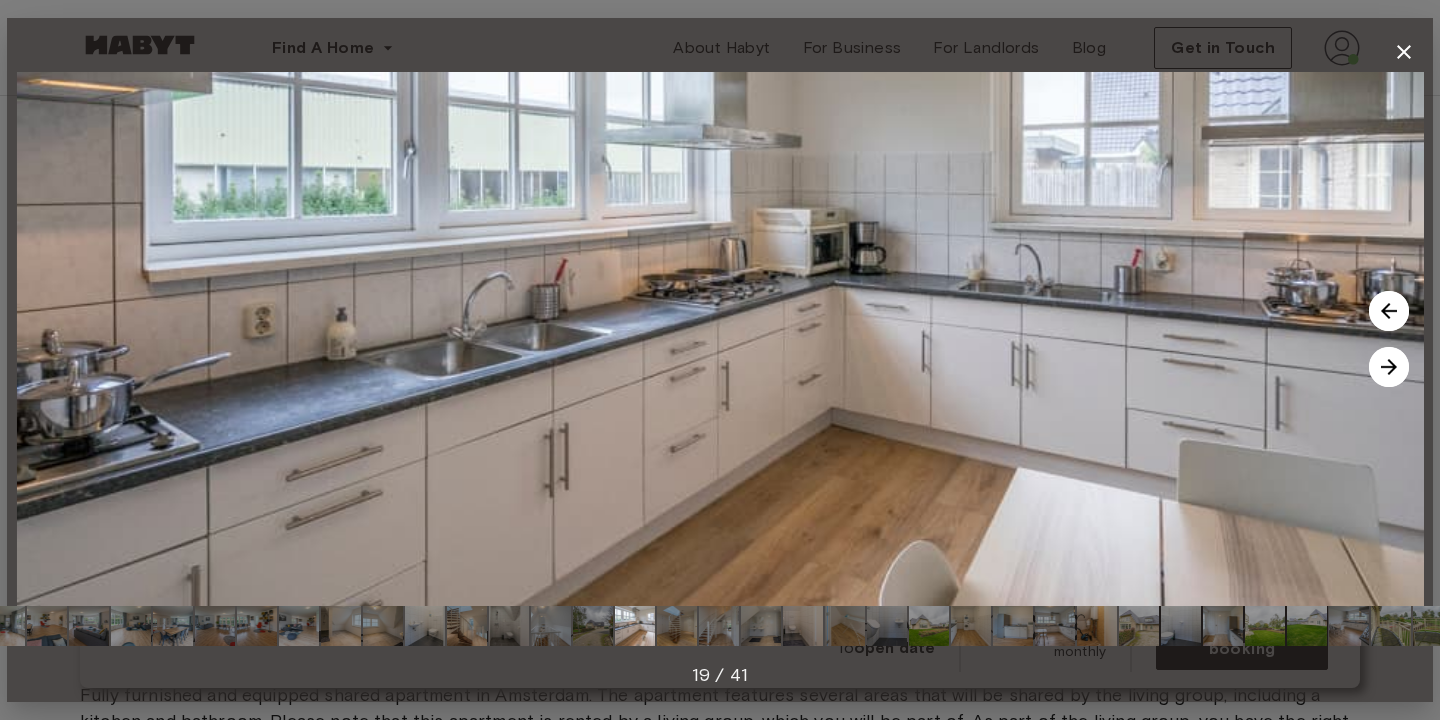 click at bounding box center [1389, 367] 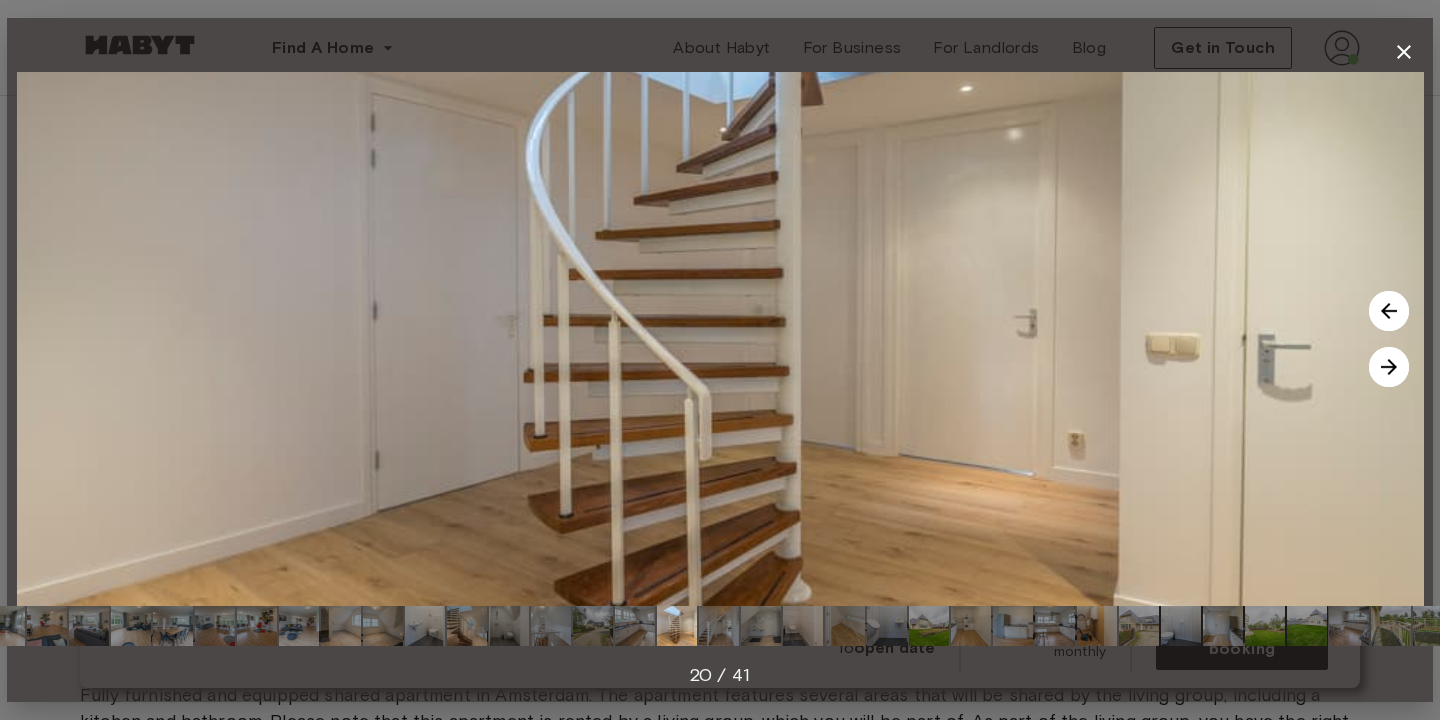 click at bounding box center [1389, 367] 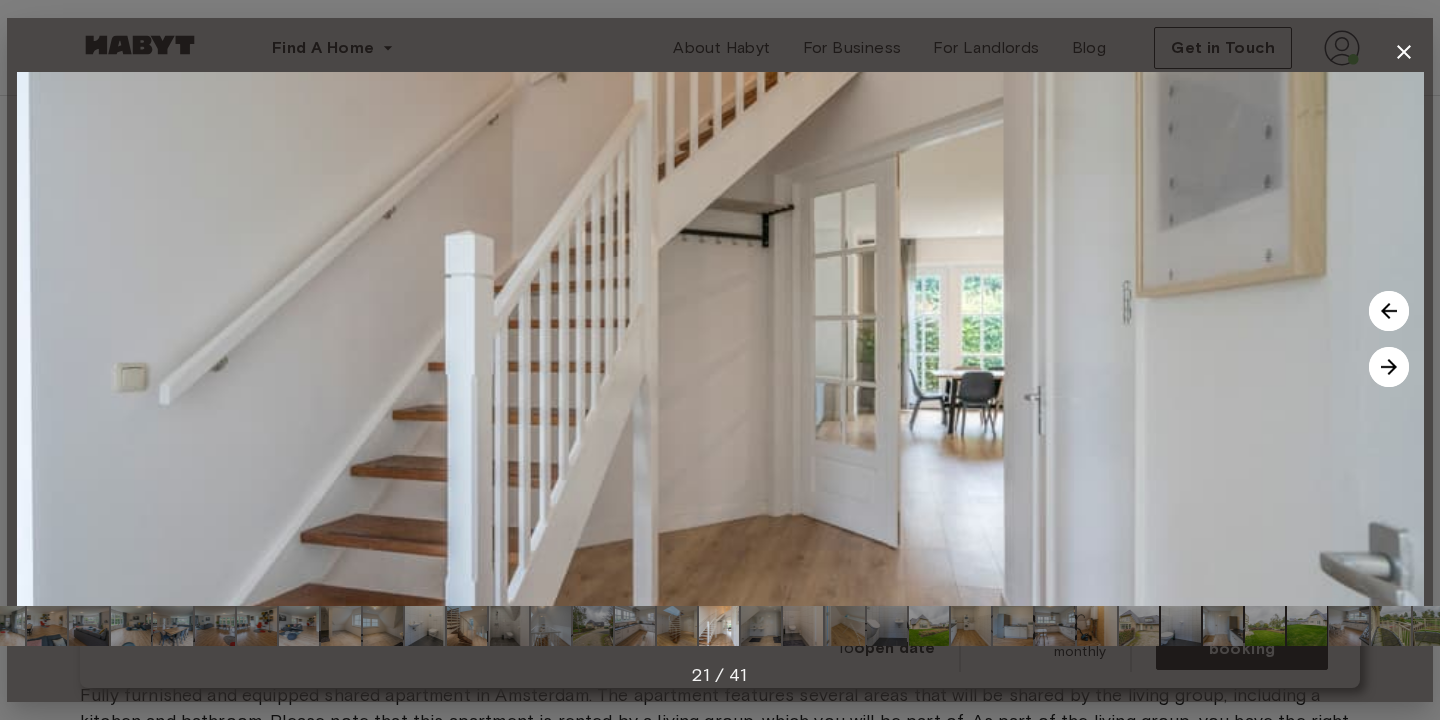 click at bounding box center [1389, 367] 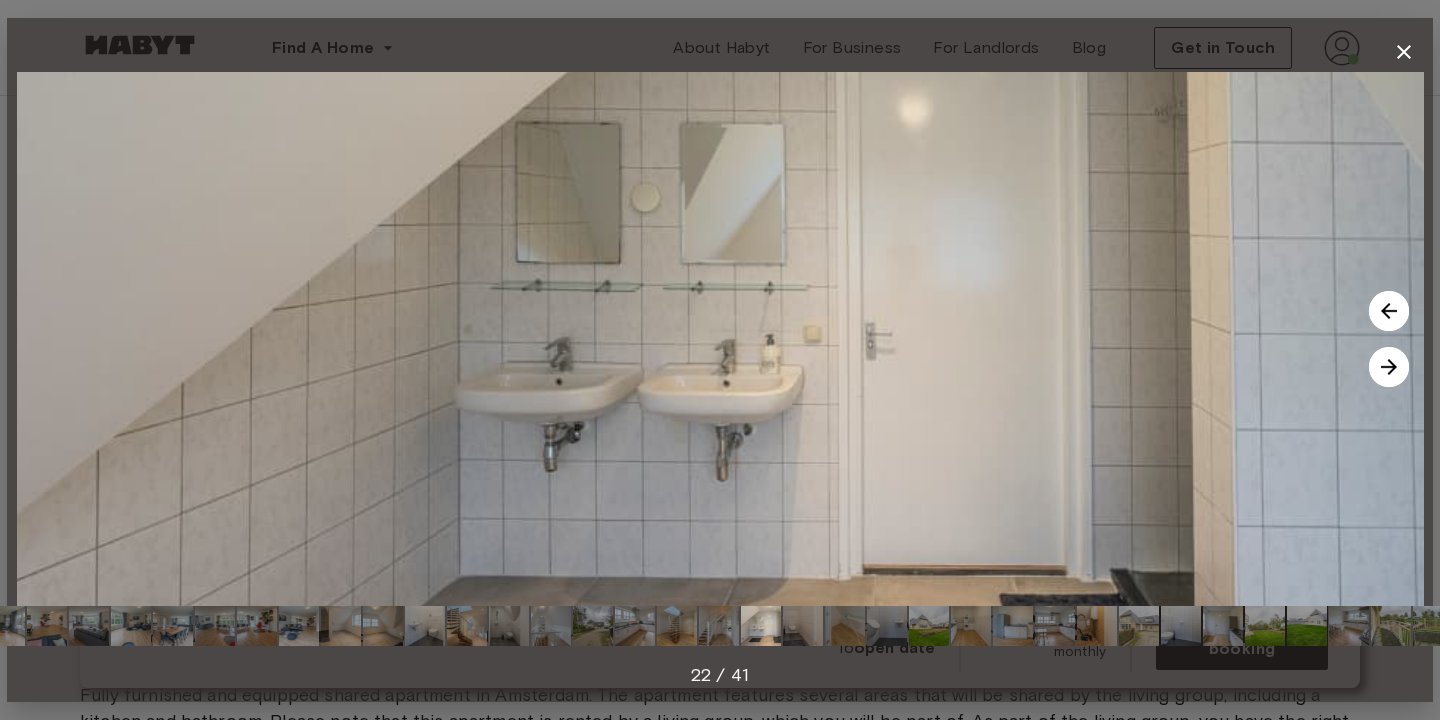 click at bounding box center [1389, 367] 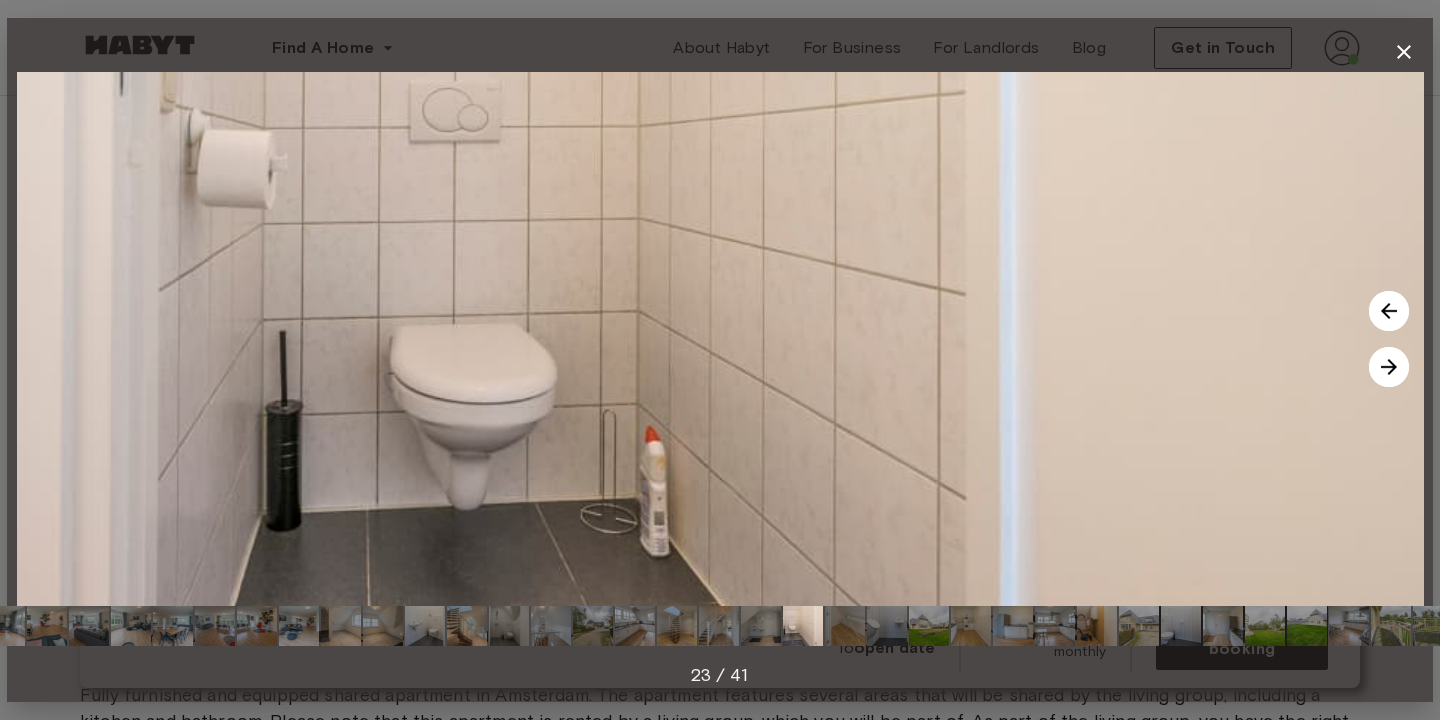 click at bounding box center [1389, 367] 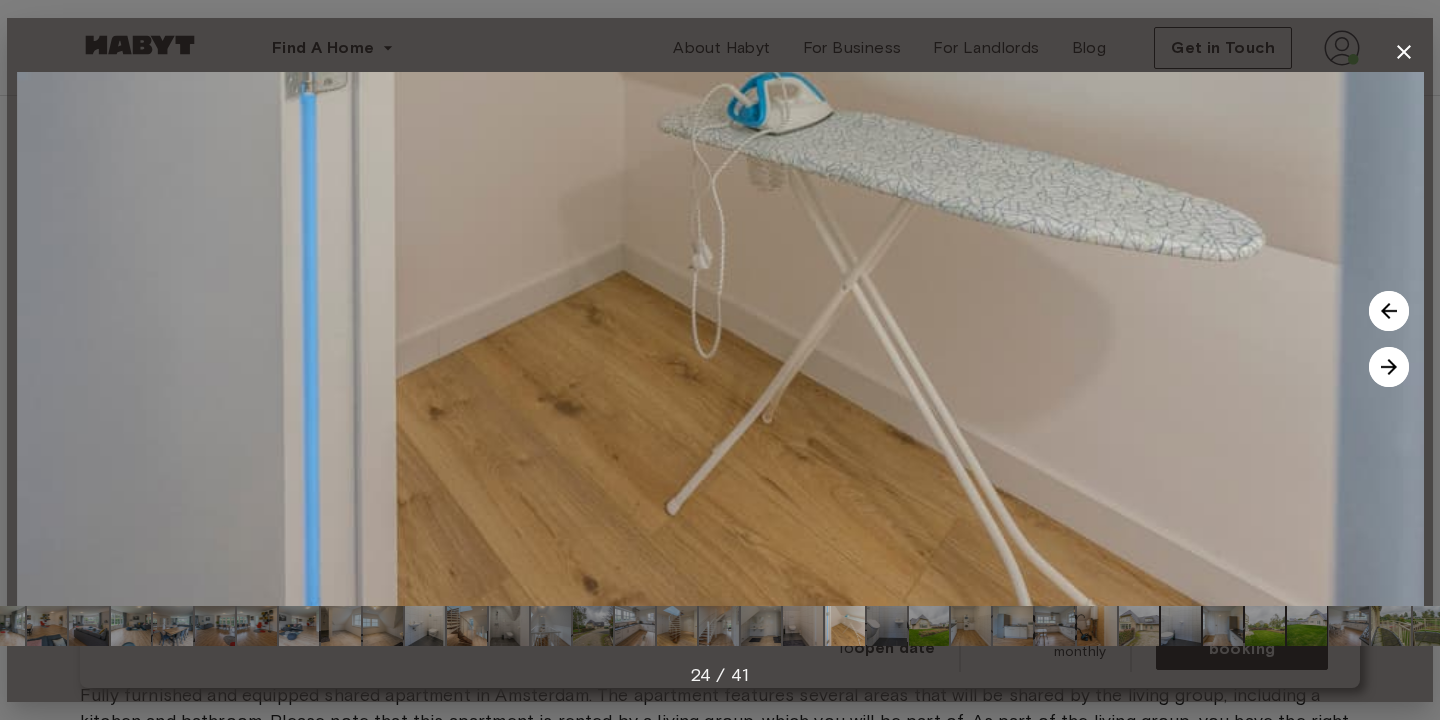 click at bounding box center (1389, 367) 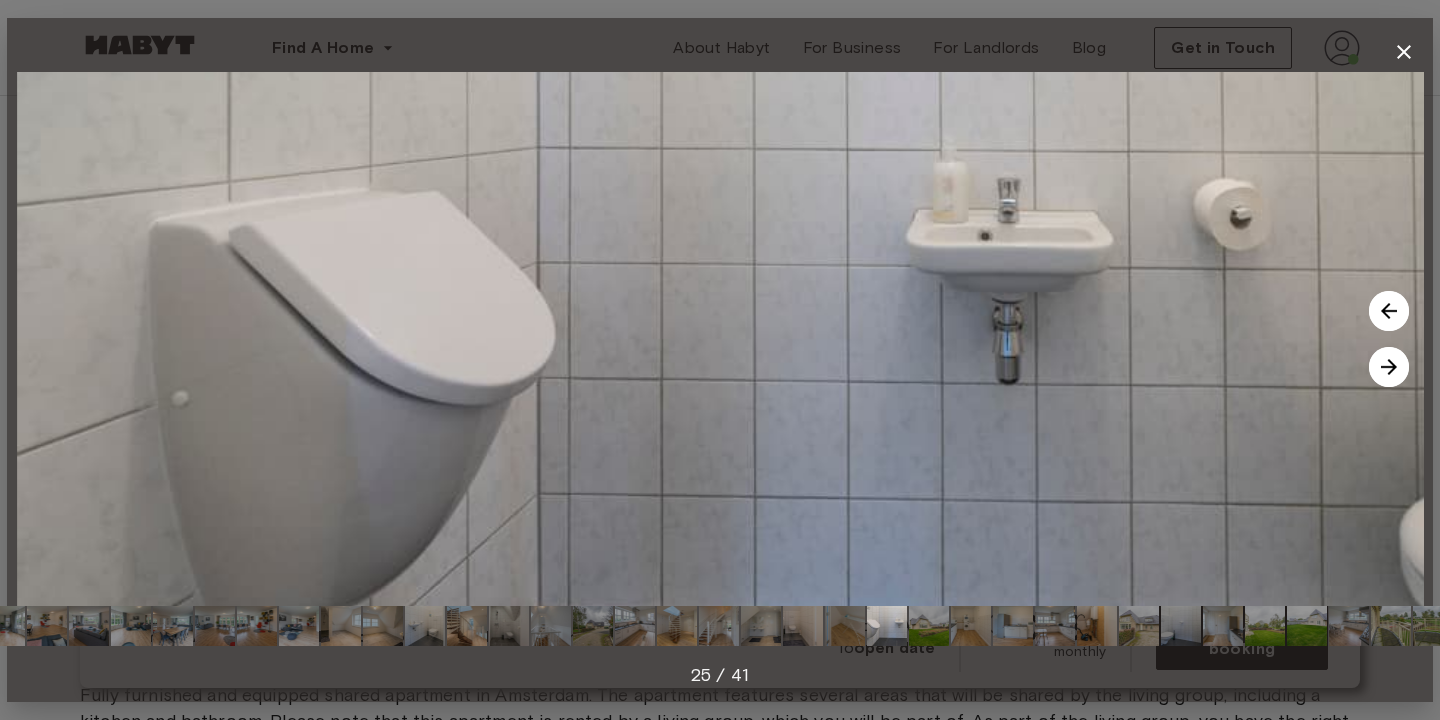 click at bounding box center (1389, 367) 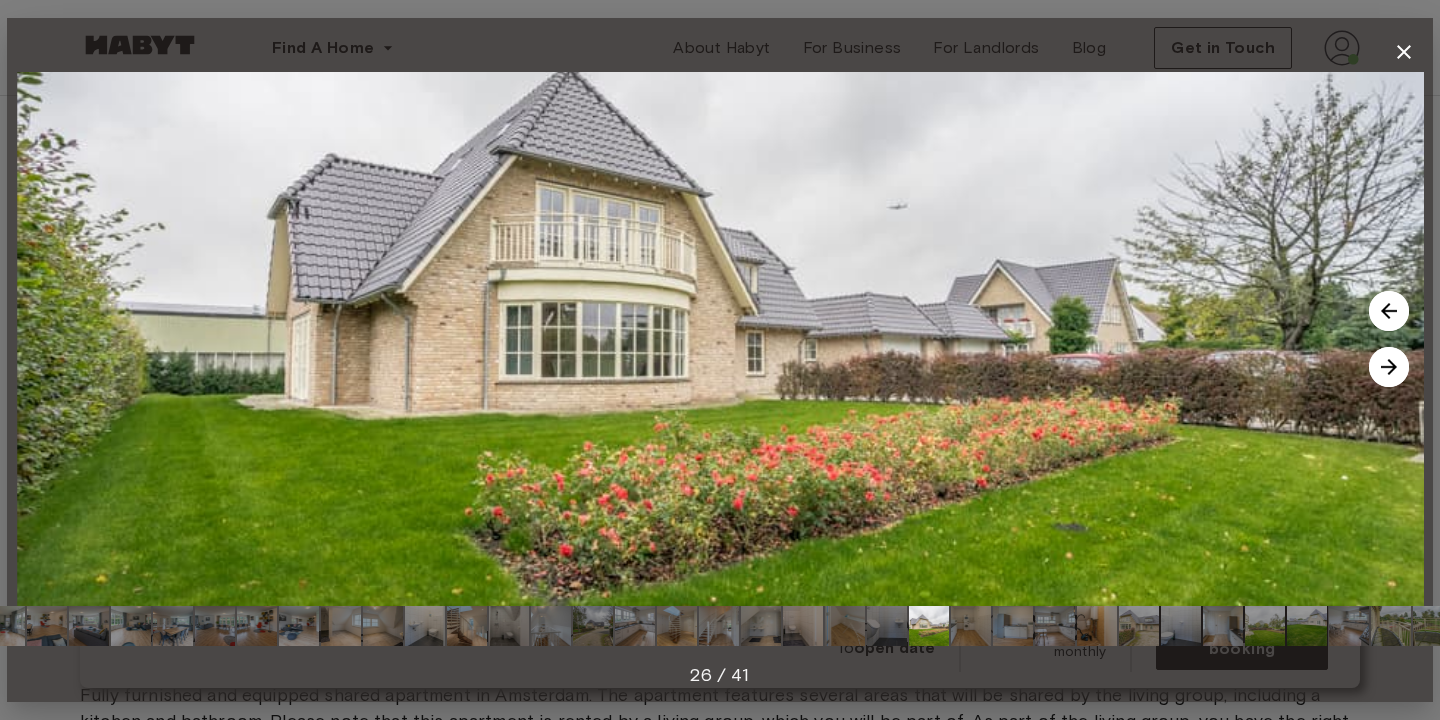 click at bounding box center [1389, 367] 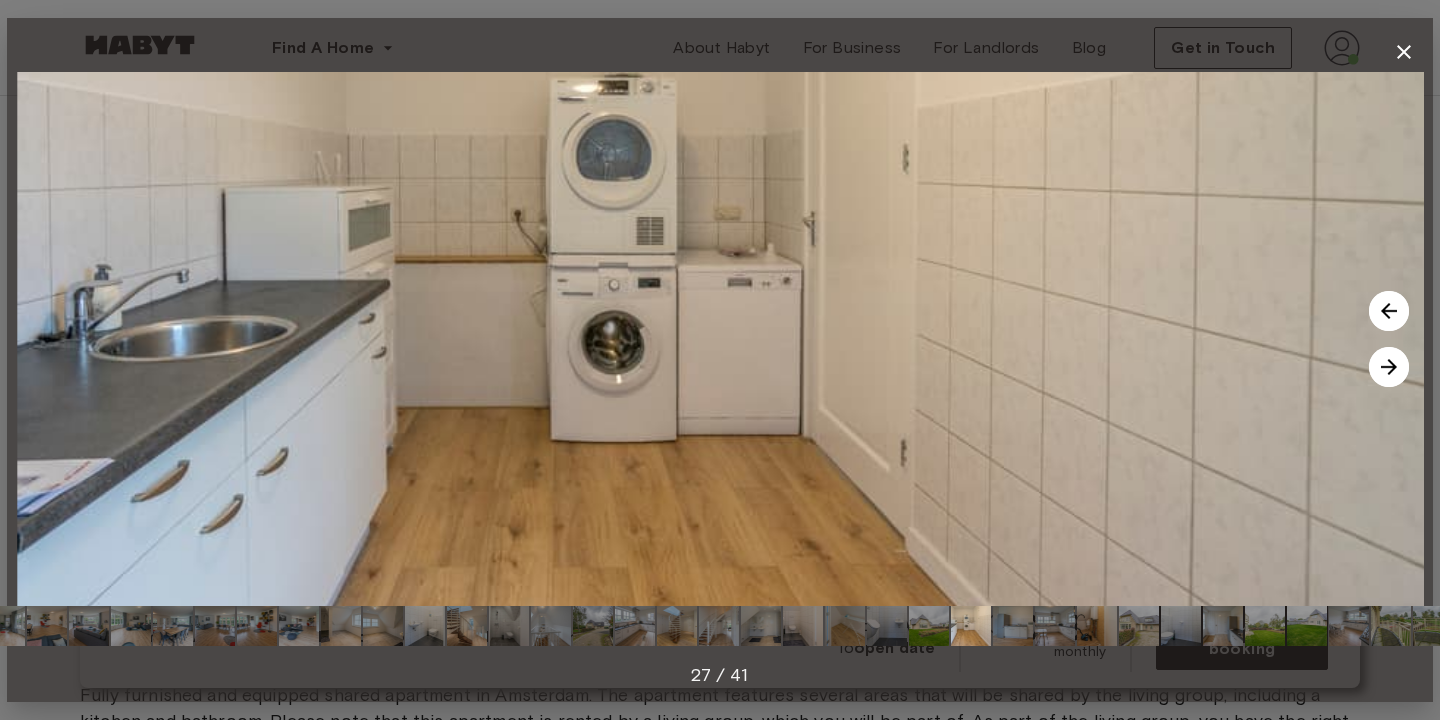 click at bounding box center [1389, 367] 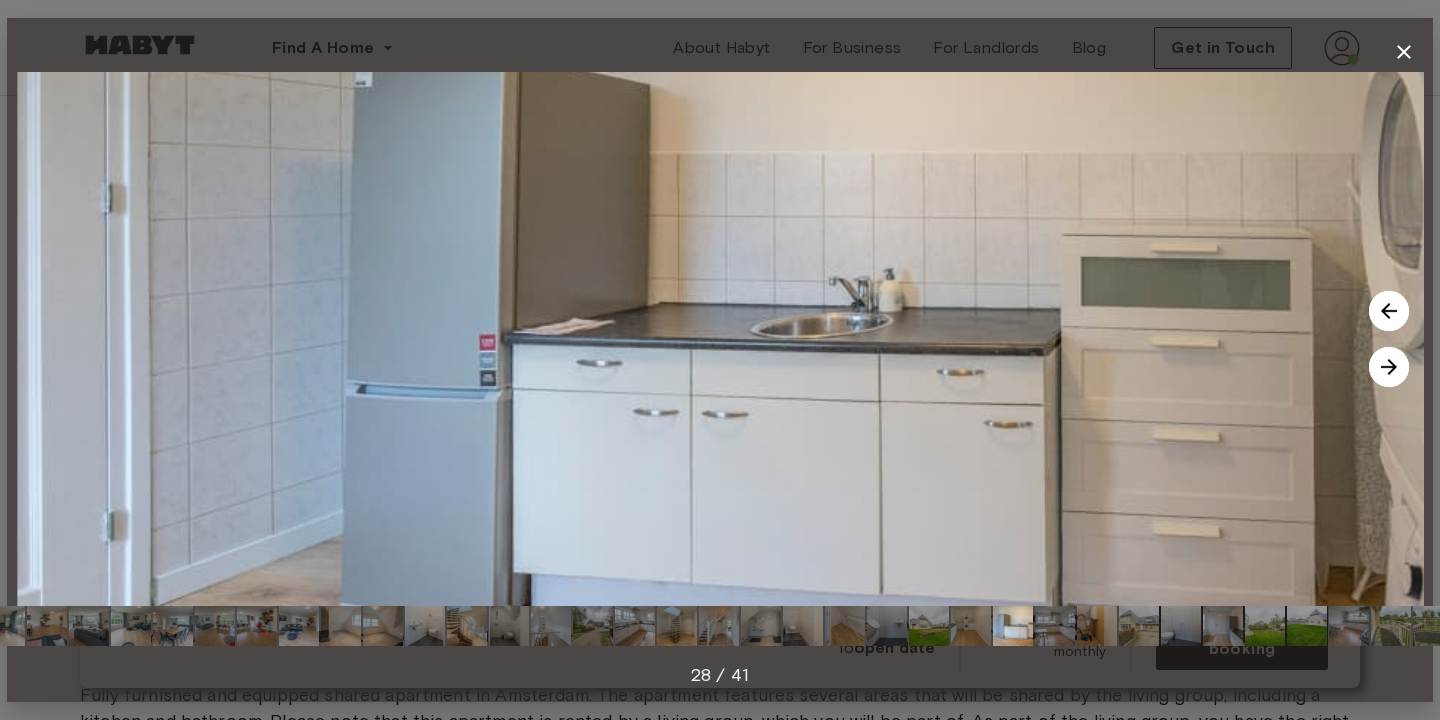 click at bounding box center [1389, 367] 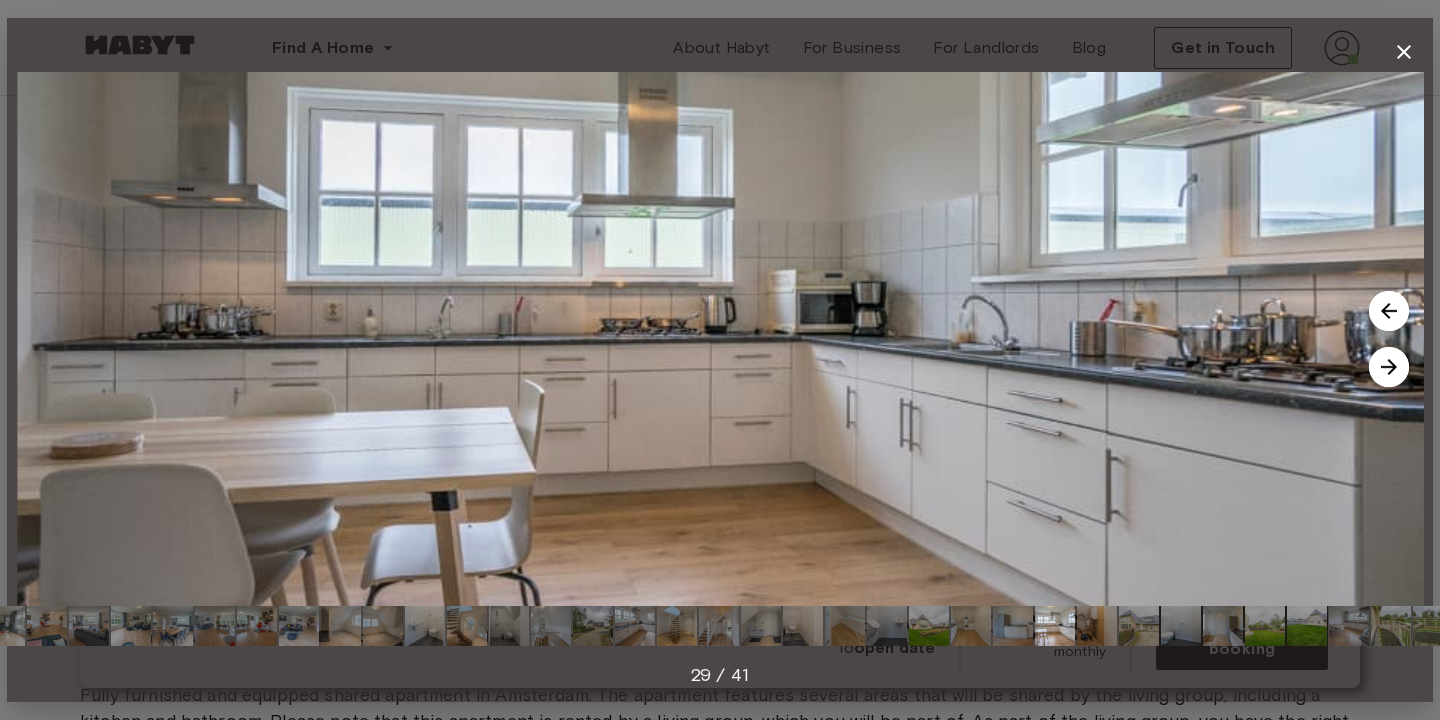 click at bounding box center [1389, 367] 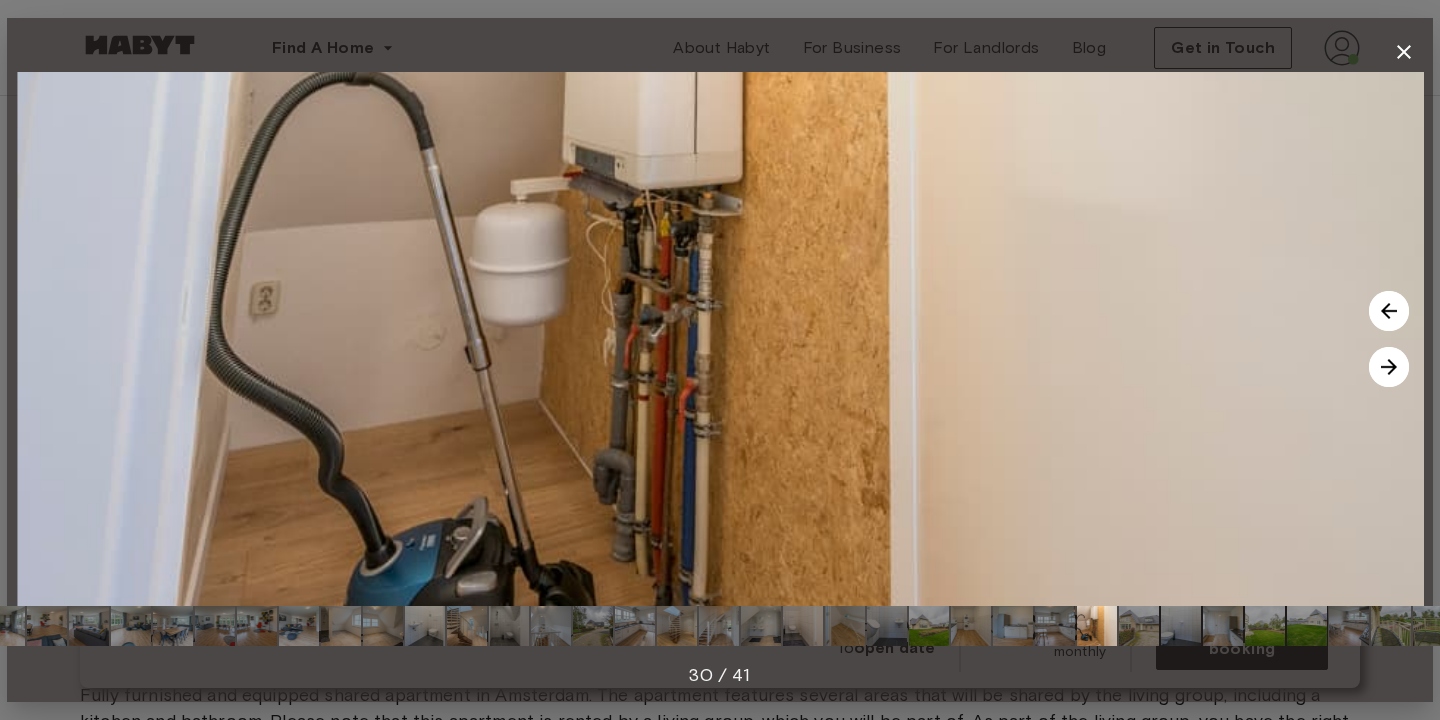 click at bounding box center [1389, 367] 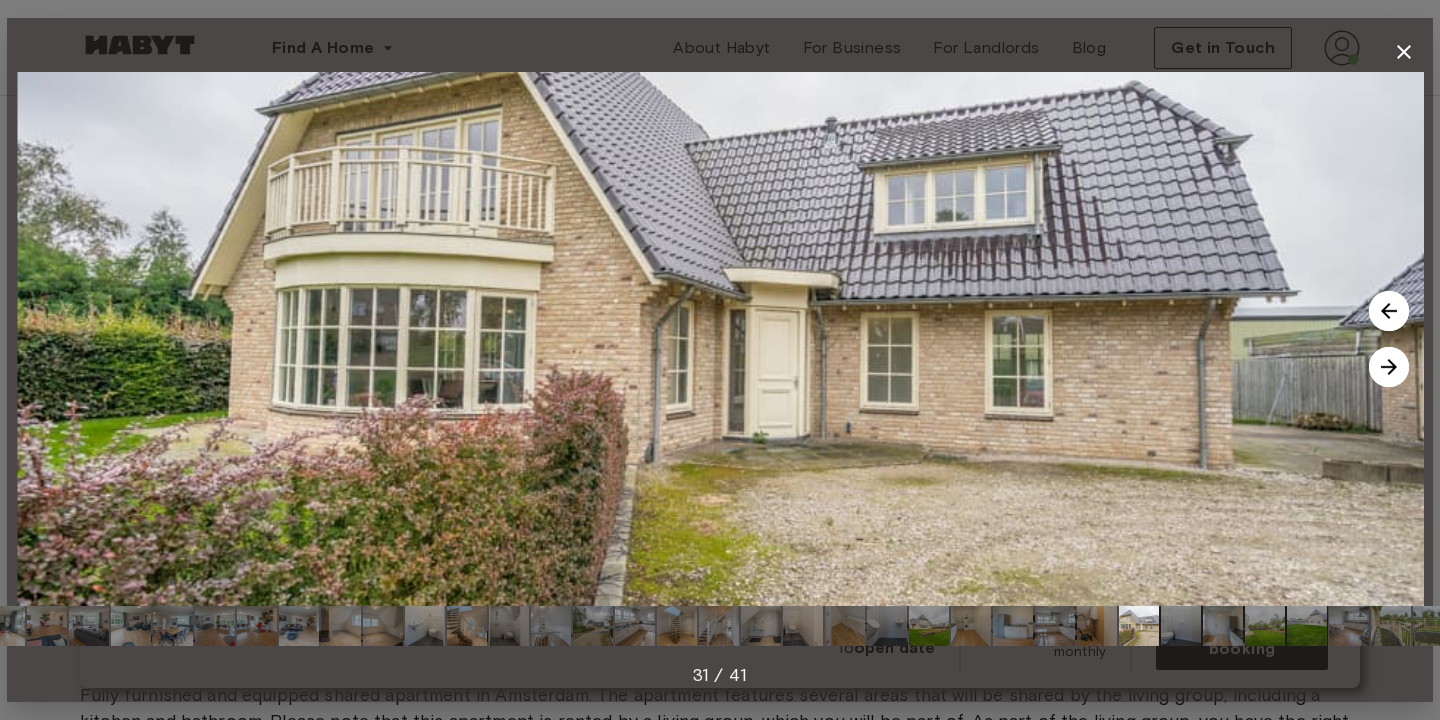 click at bounding box center [1389, 367] 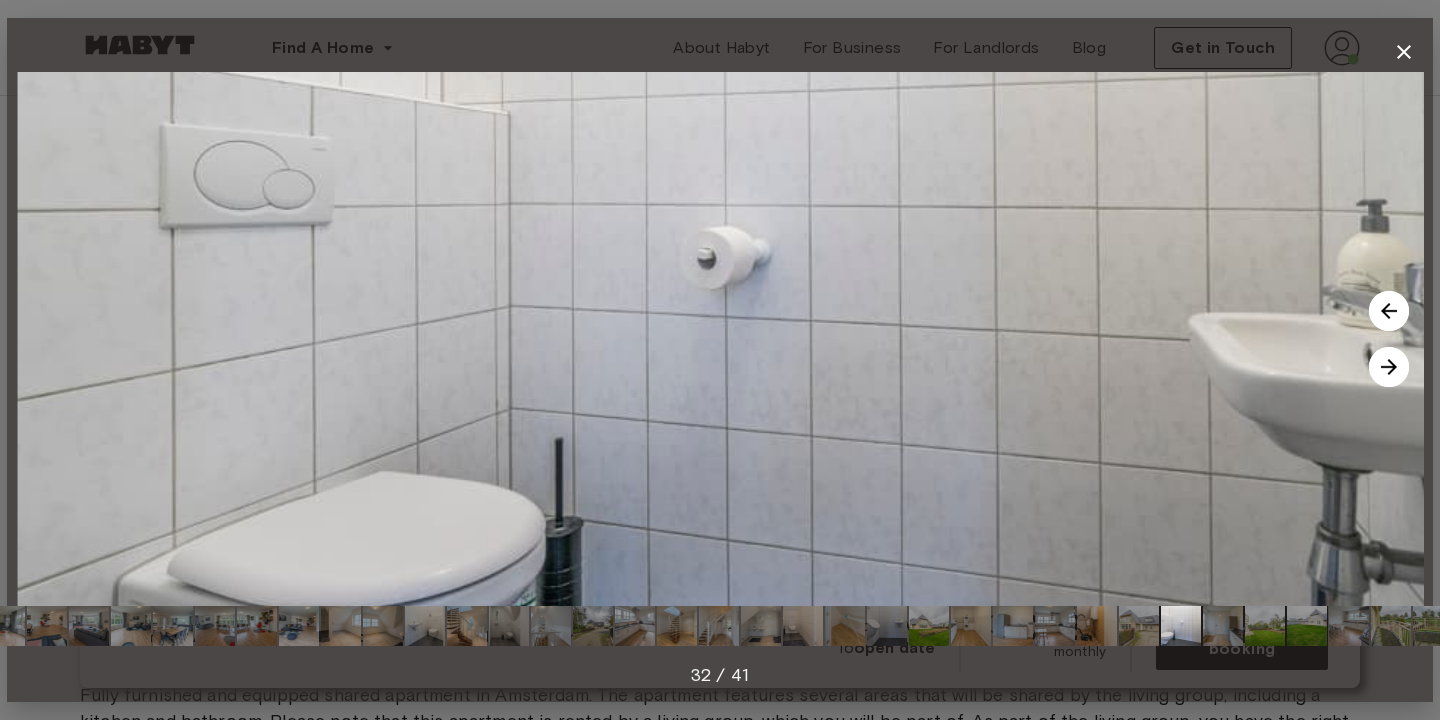 click at bounding box center [1389, 367] 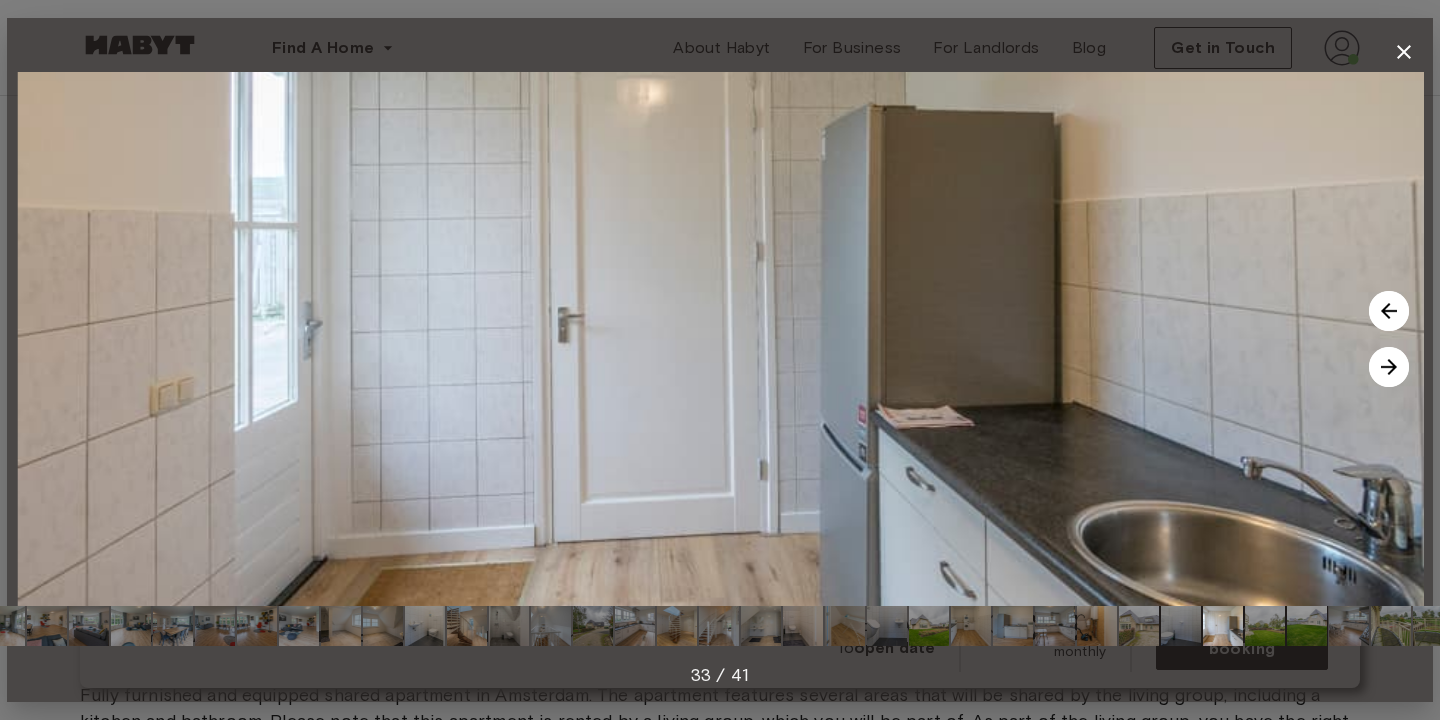 click at bounding box center (1389, 367) 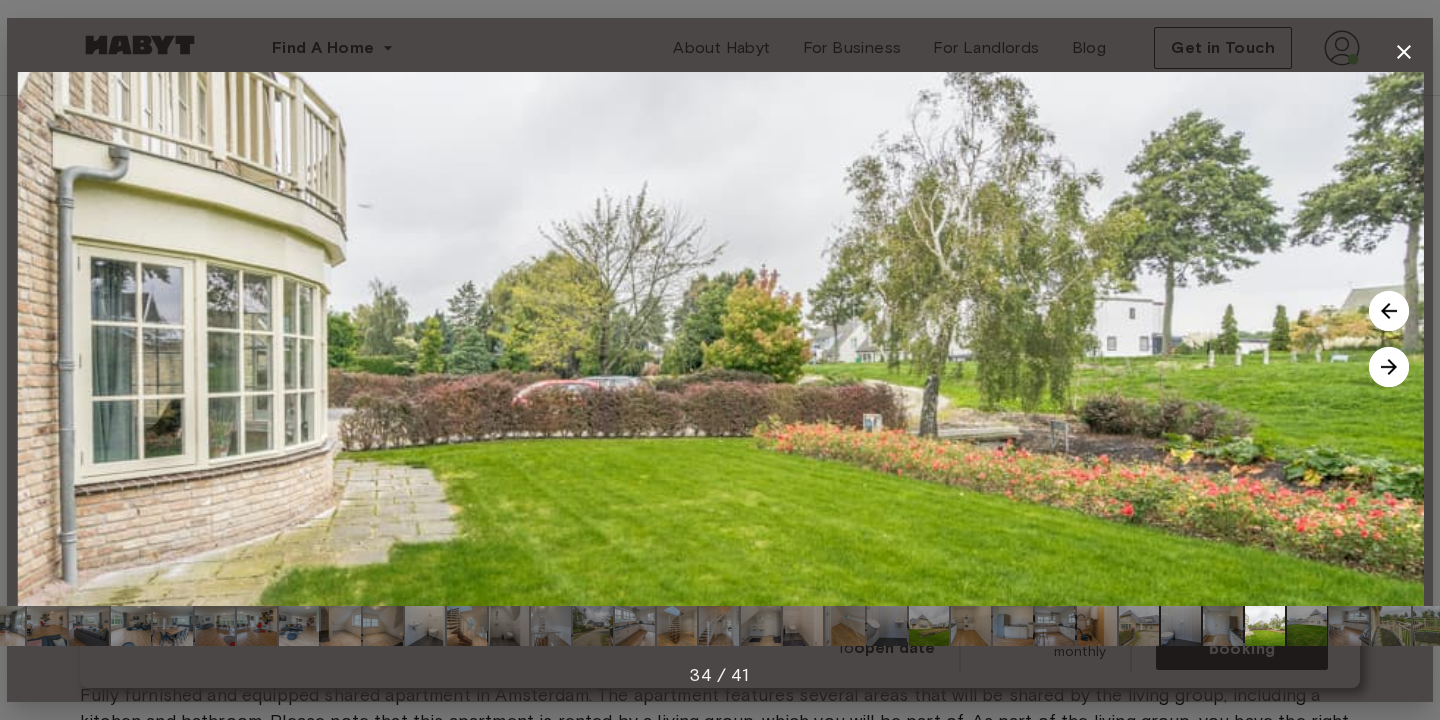 click at bounding box center [1389, 367] 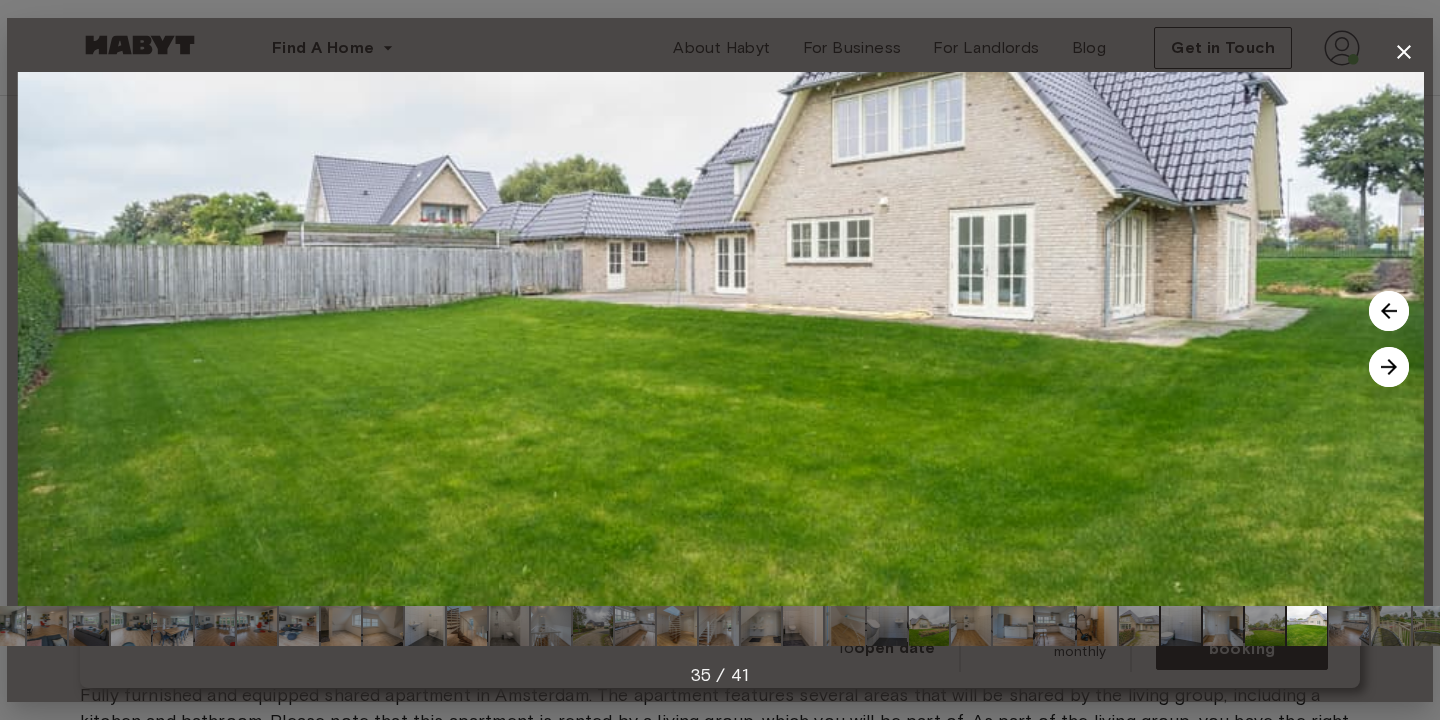 click at bounding box center (1389, 367) 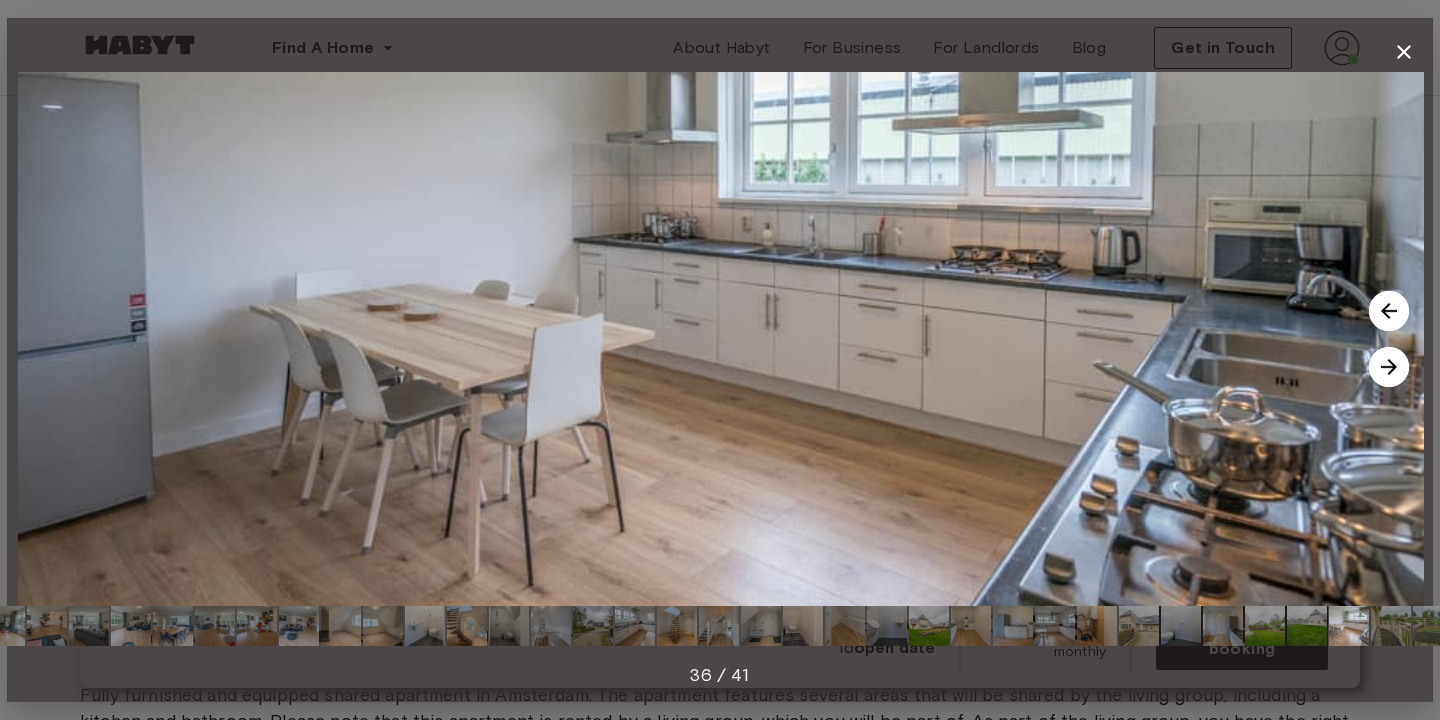 click at bounding box center [1389, 367] 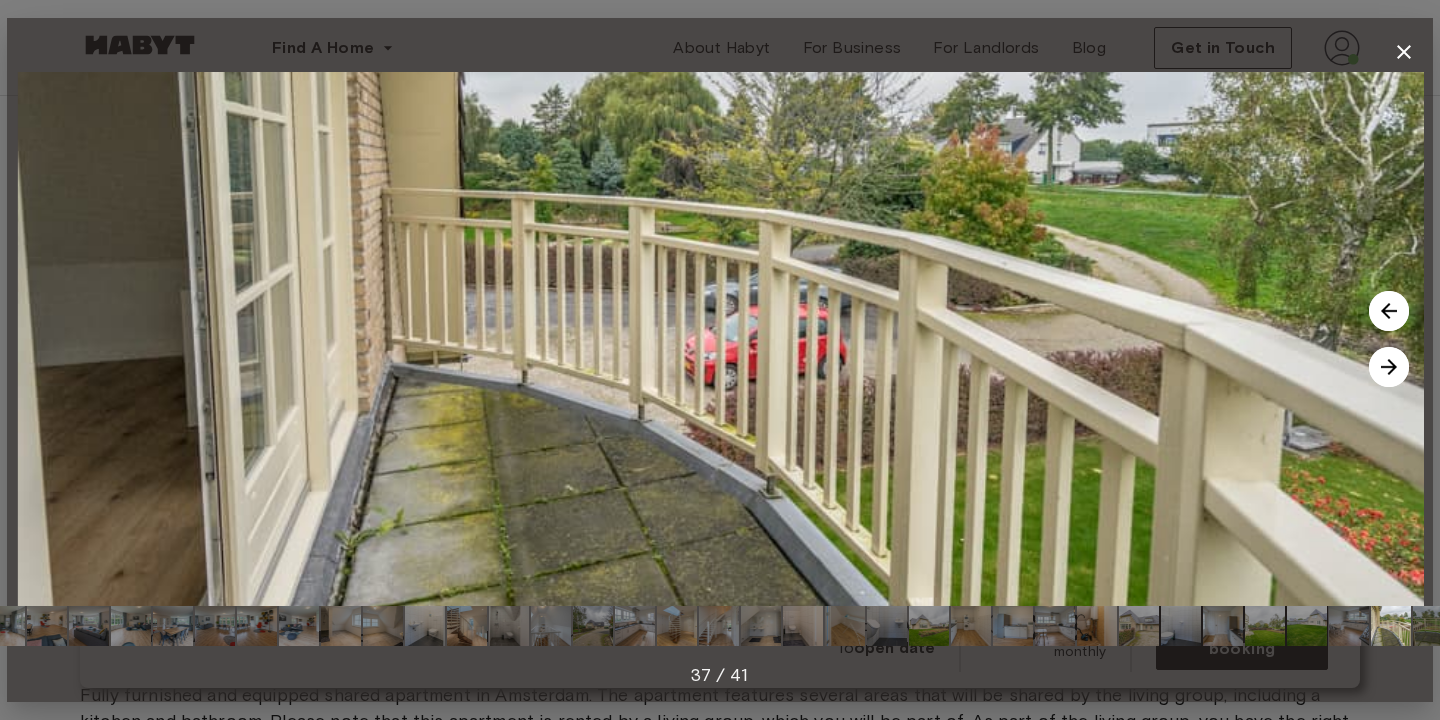 click at bounding box center (1389, 367) 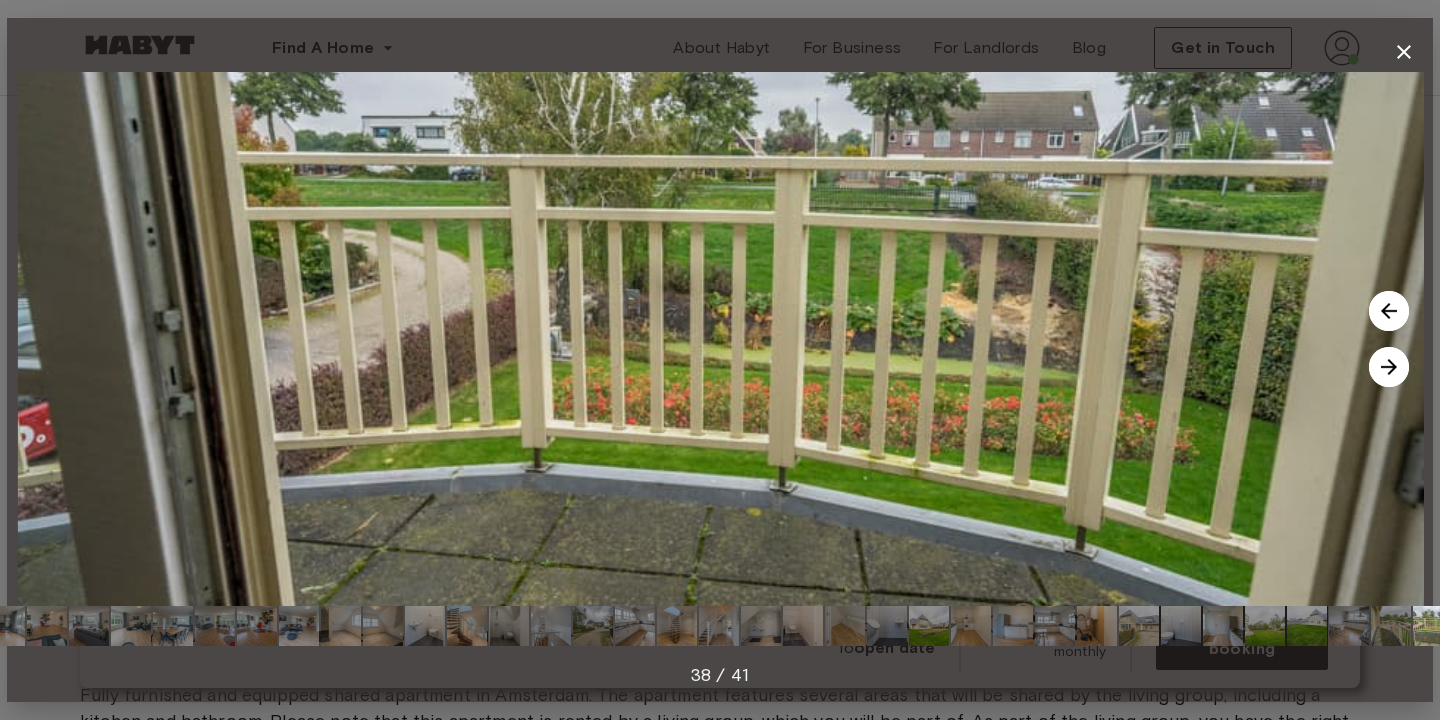 click at bounding box center (1389, 367) 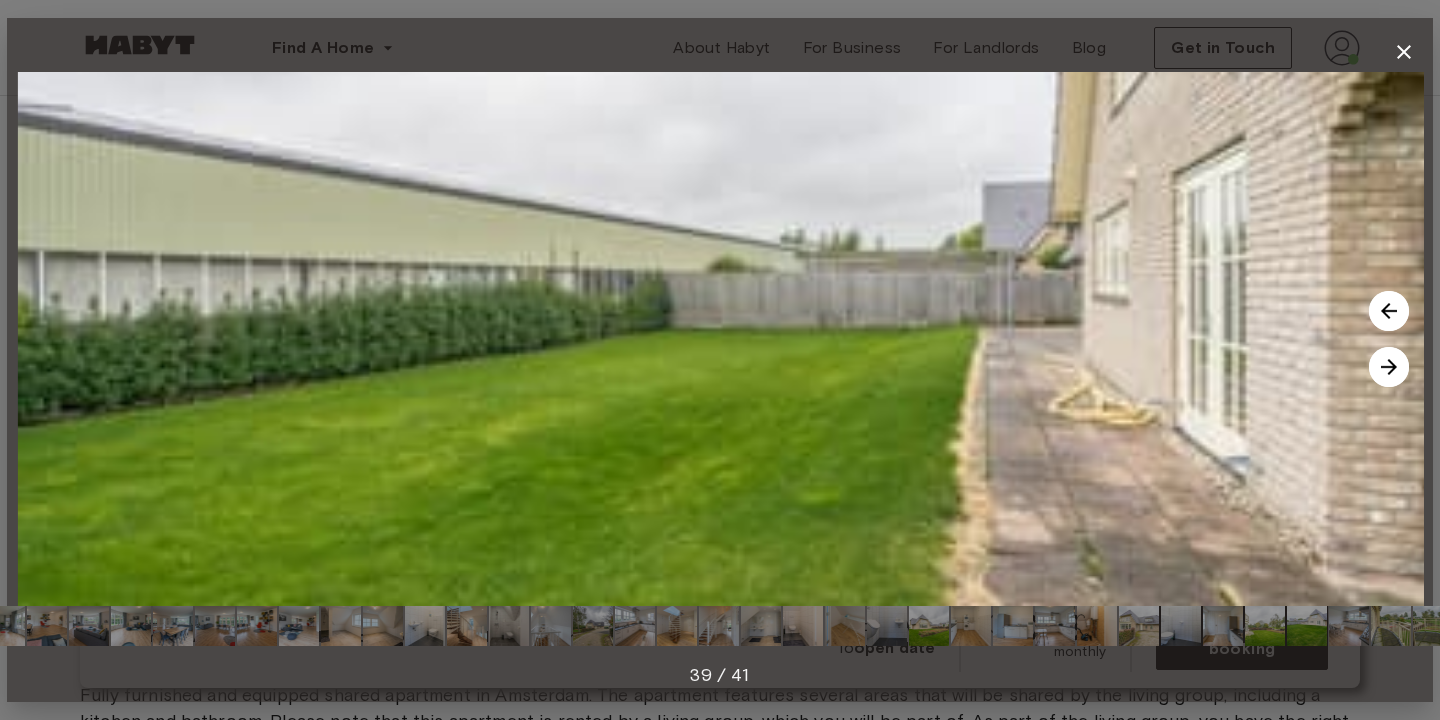 click at bounding box center (1389, 367) 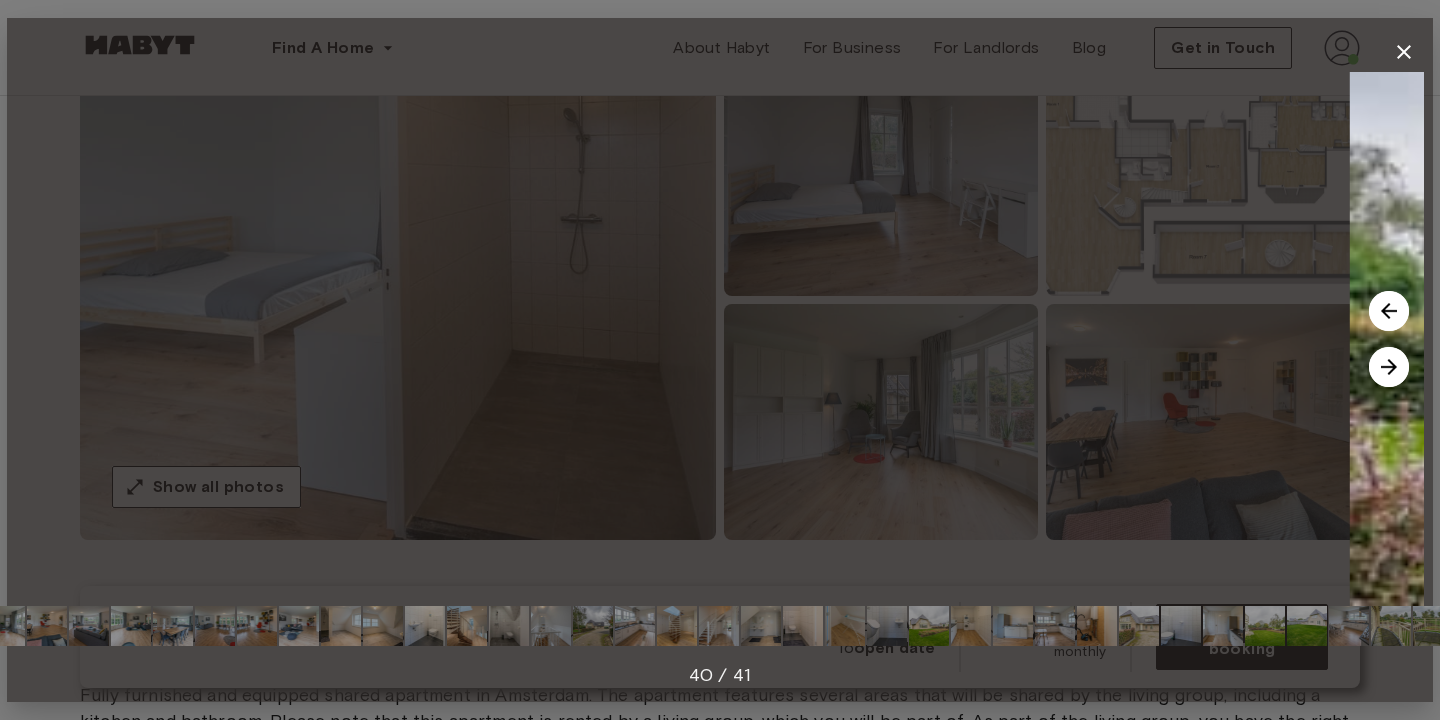 drag, startPoint x: 1109, startPoint y: 342, endPoint x: 1028, endPoint y: 198, distance: 165.21803 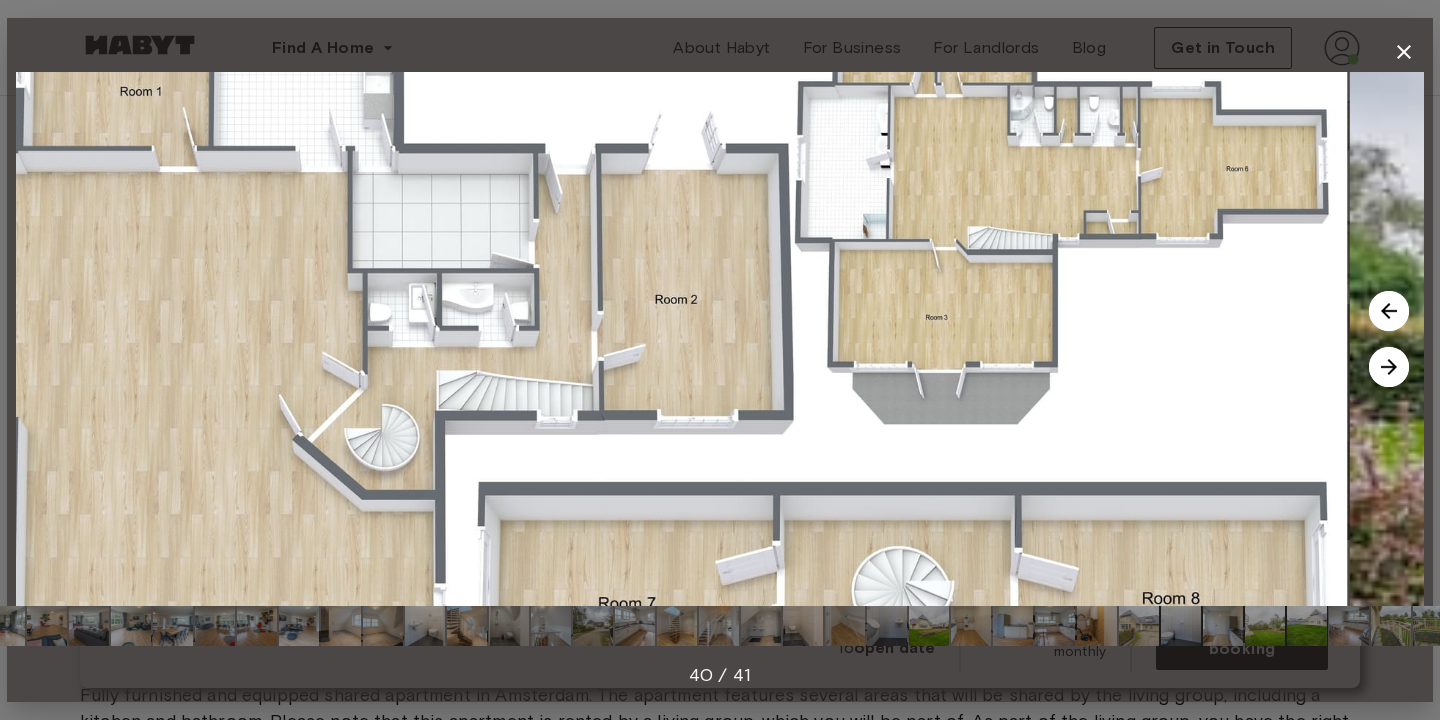 click at bounding box center (644, 339) 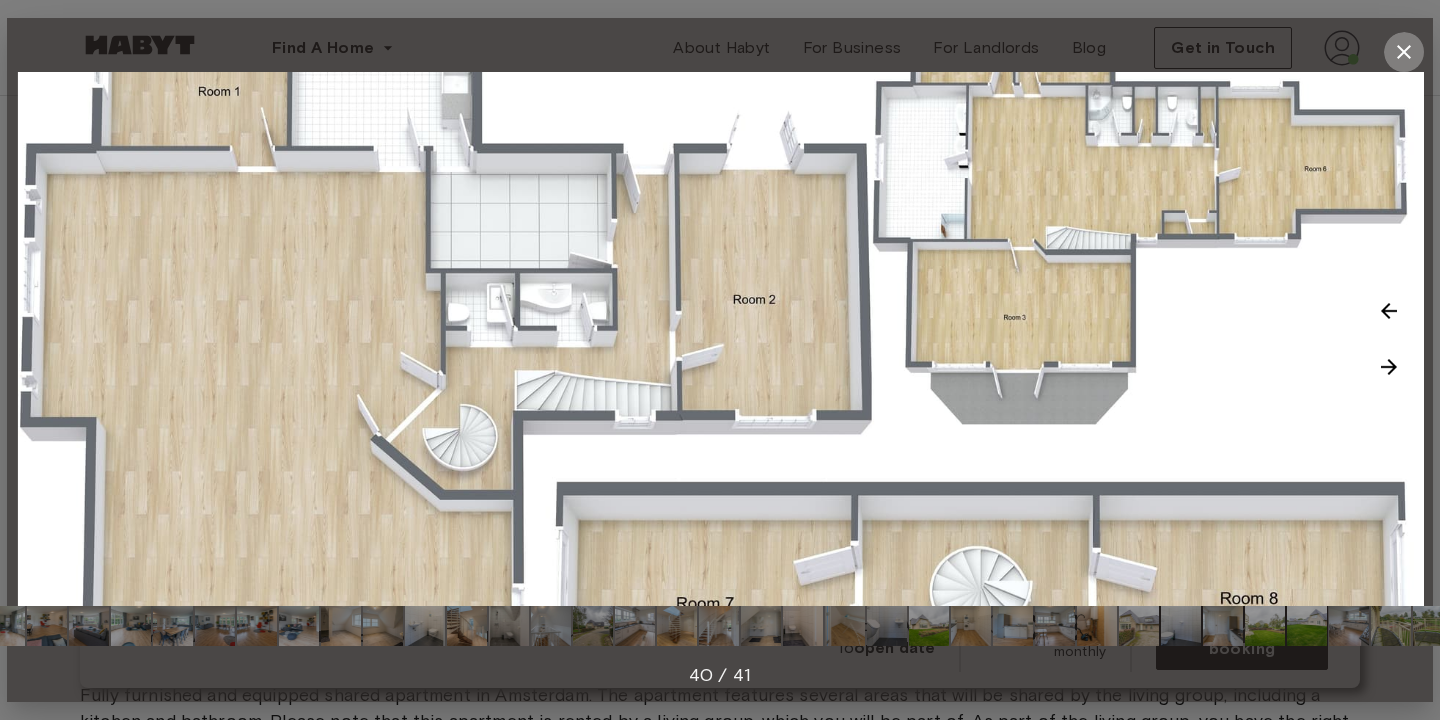 click 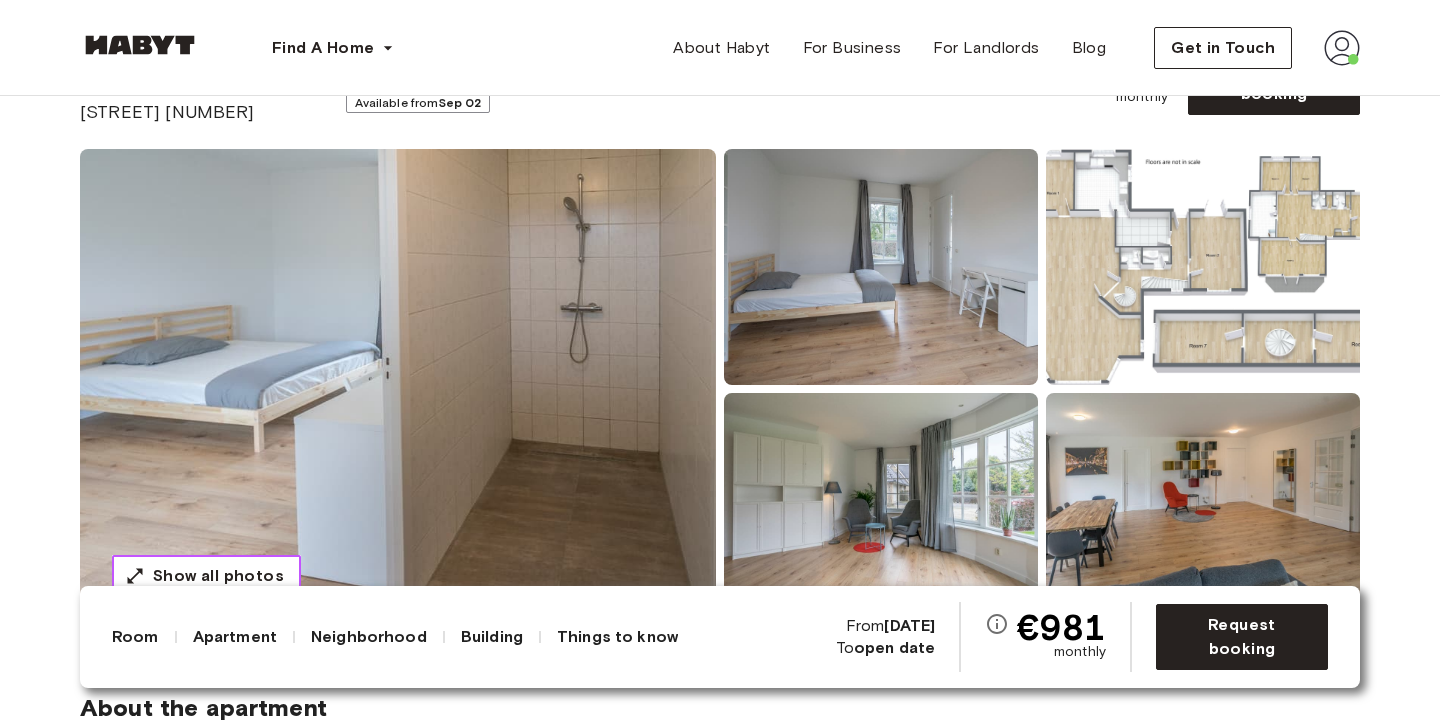 scroll, scrollTop: 103, scrollLeft: 0, axis: vertical 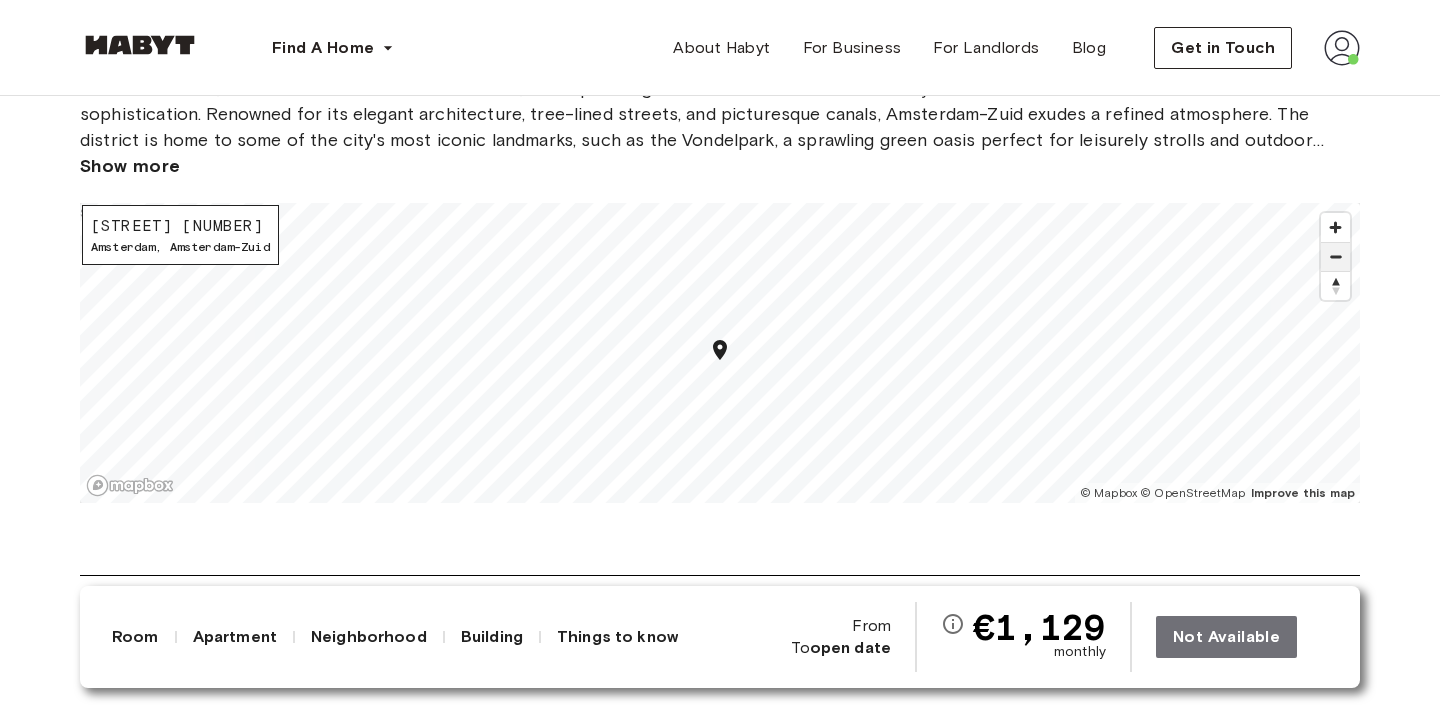 click at bounding box center [1335, 257] 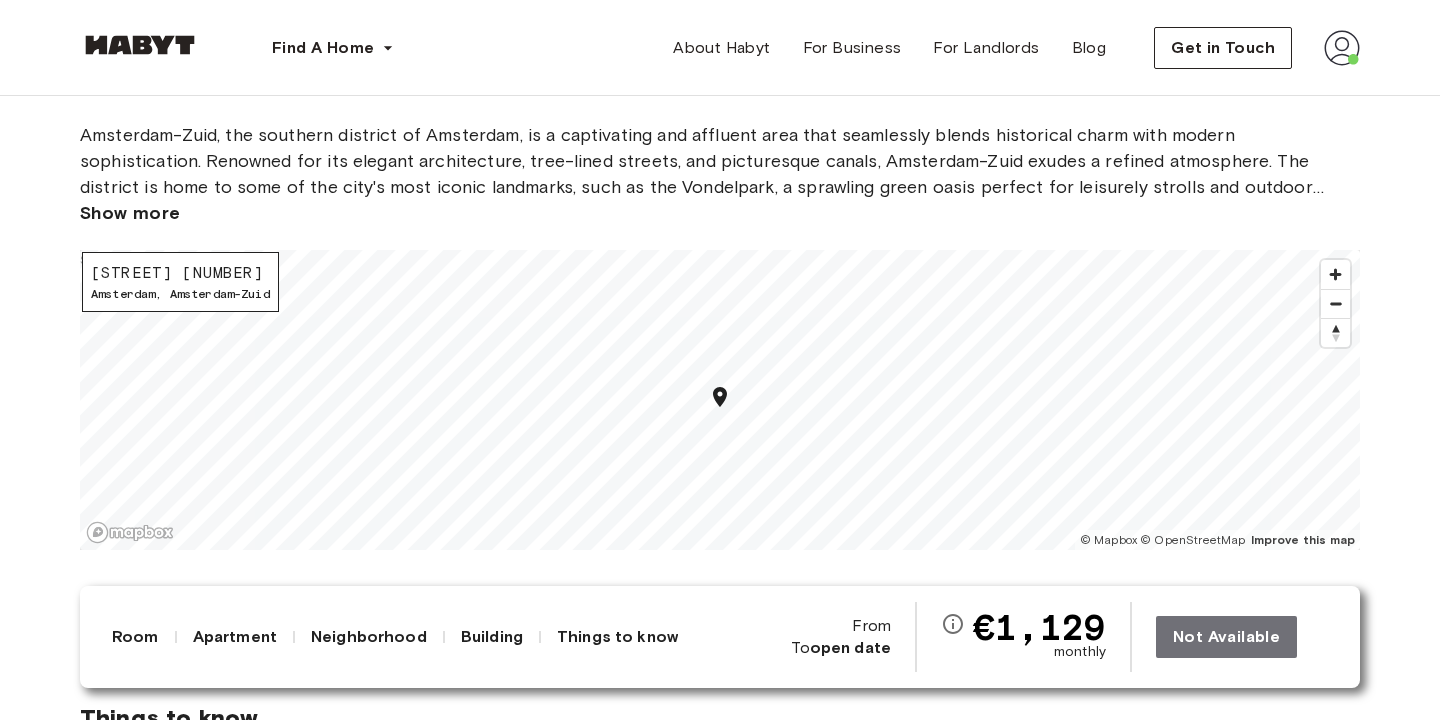 scroll, scrollTop: 1949, scrollLeft: 0, axis: vertical 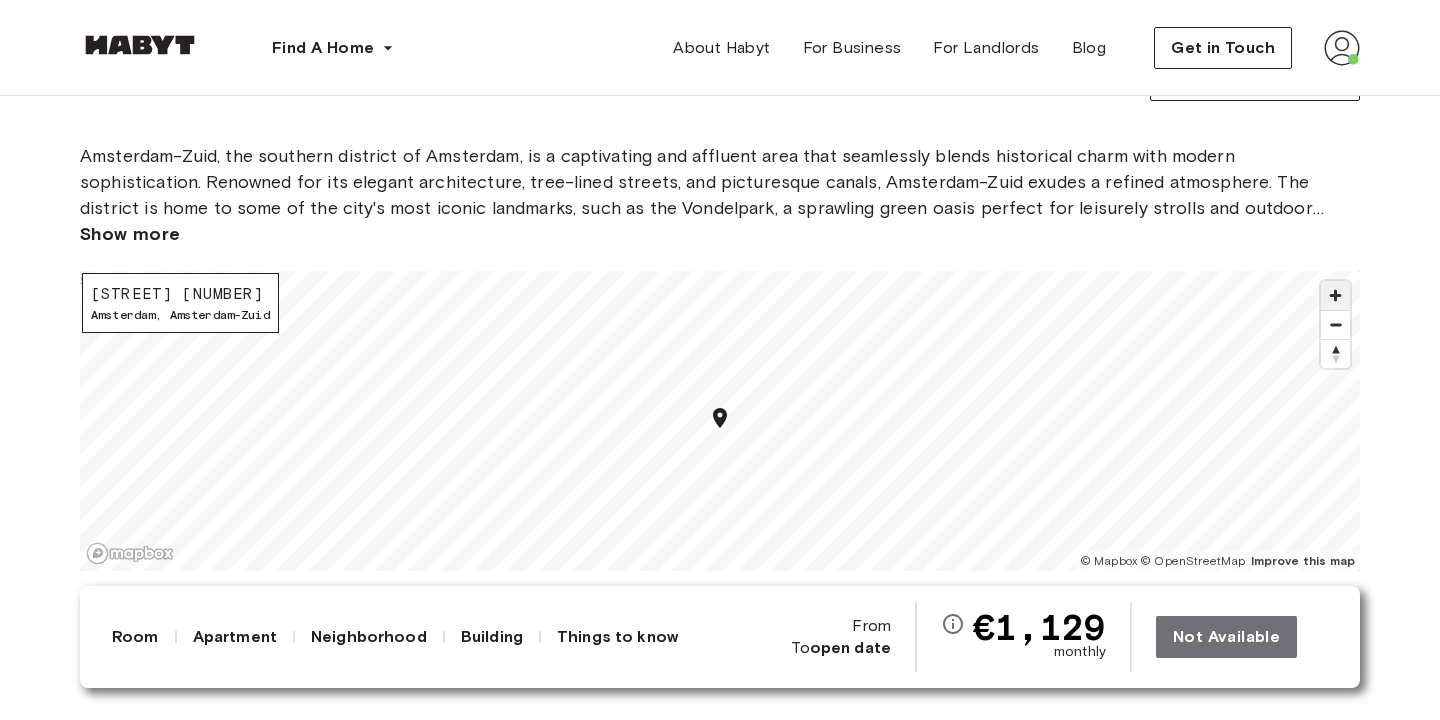click at bounding box center [1335, 295] 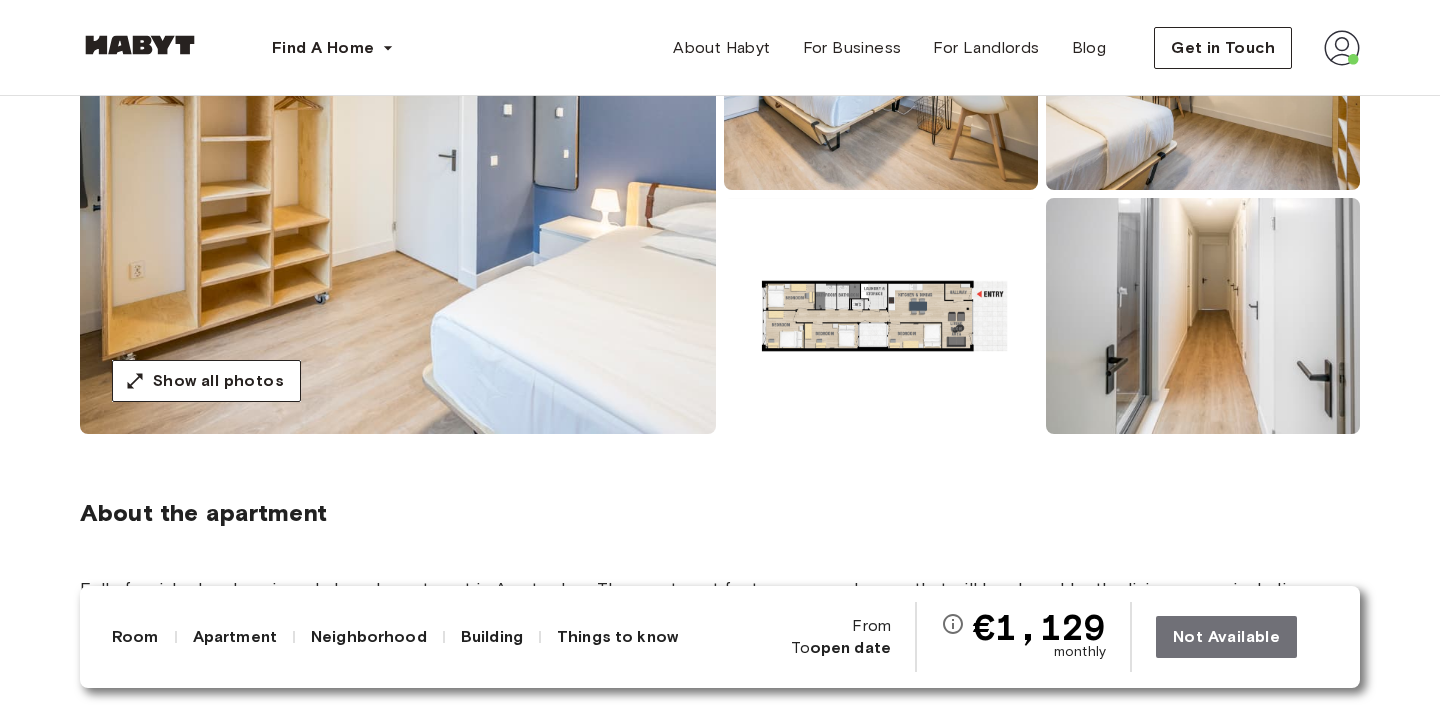 scroll, scrollTop: 0, scrollLeft: 0, axis: both 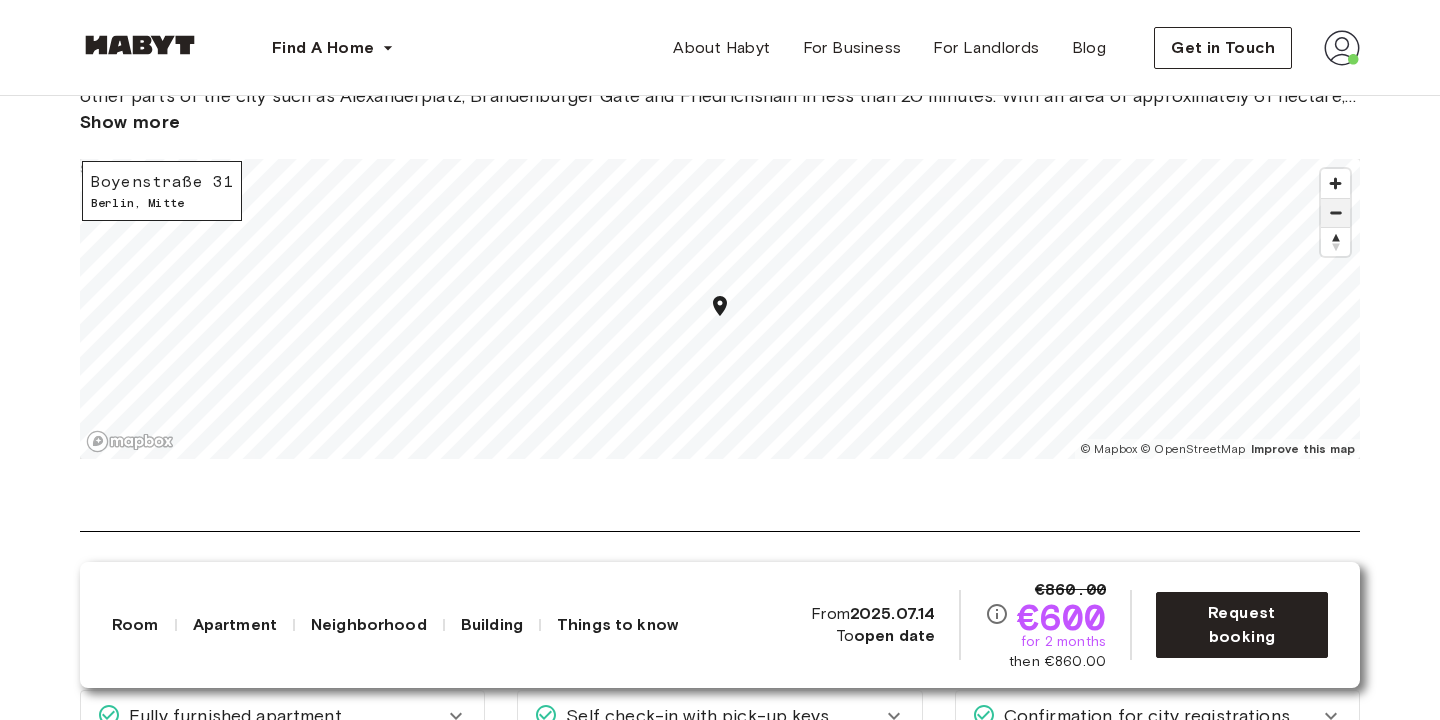 click at bounding box center [1335, 213] 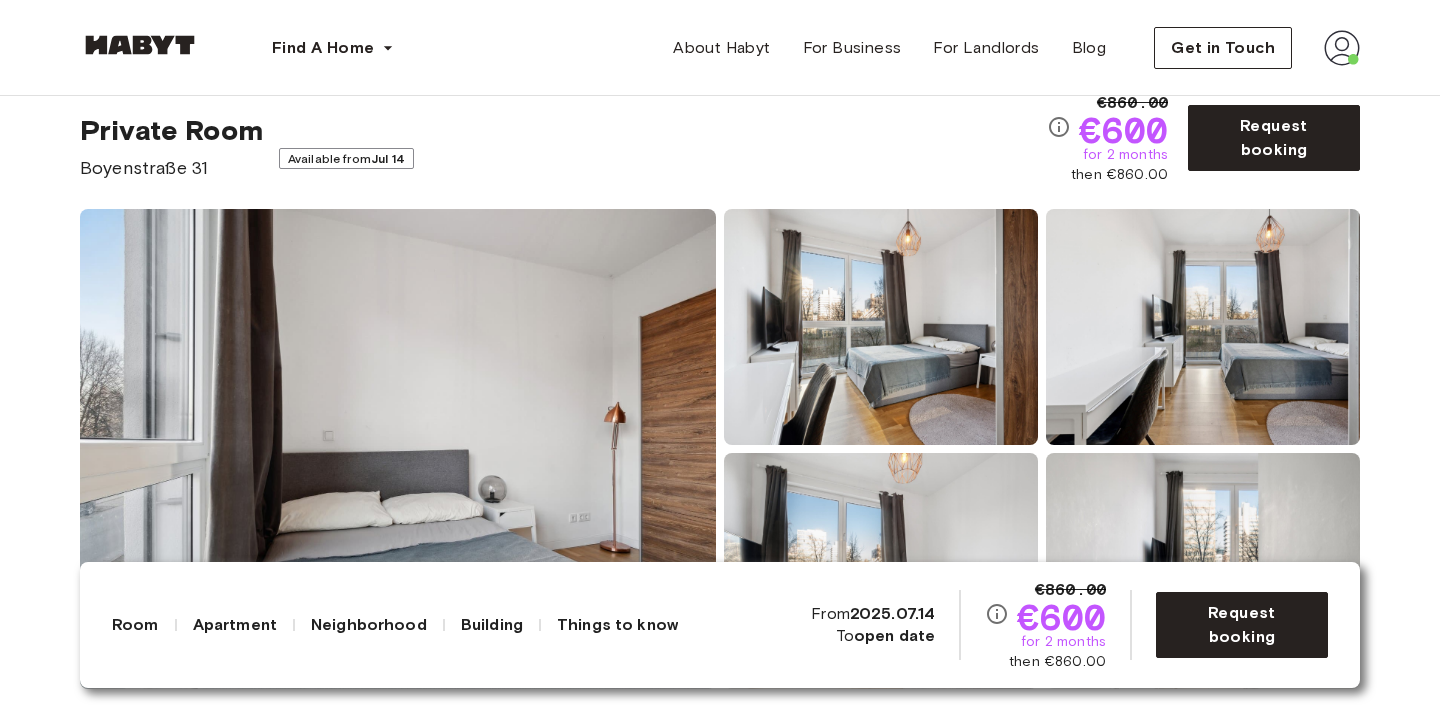 scroll, scrollTop: 0, scrollLeft: 0, axis: both 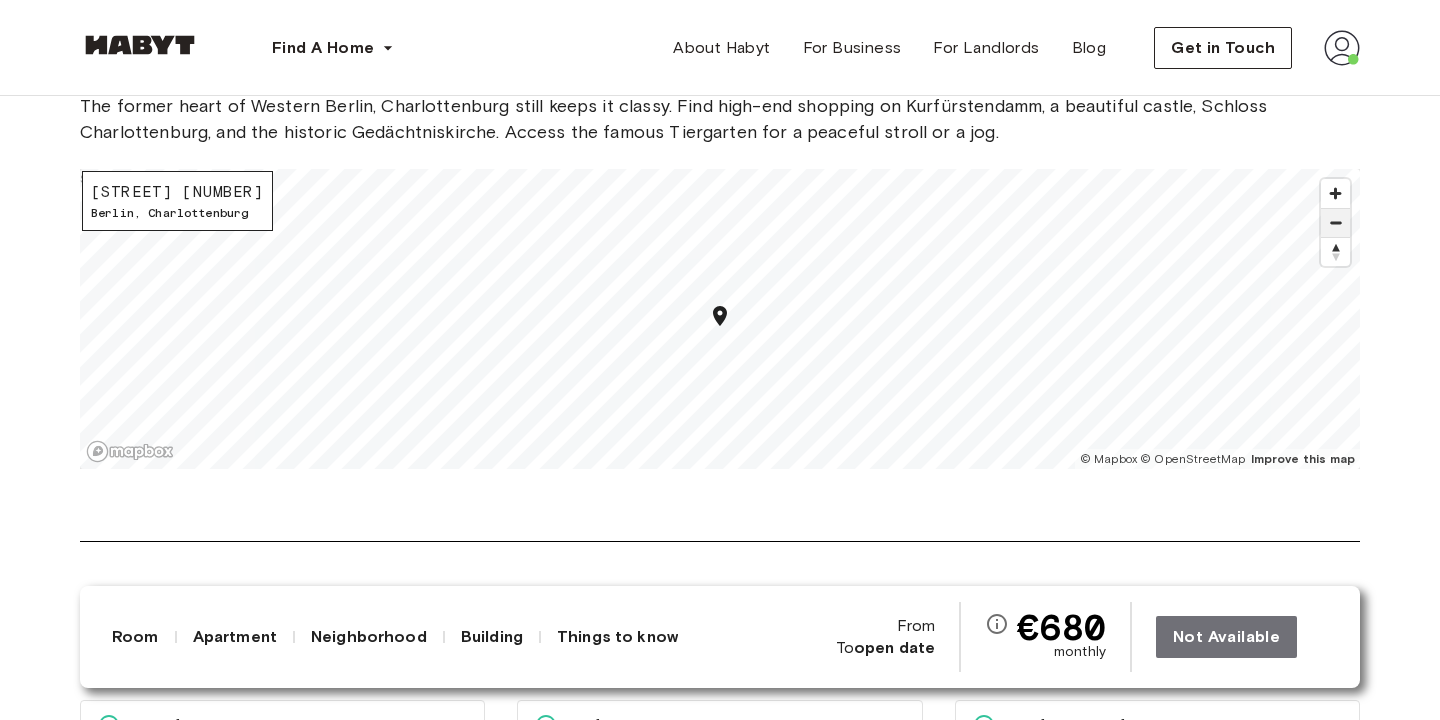 click at bounding box center [1335, 223] 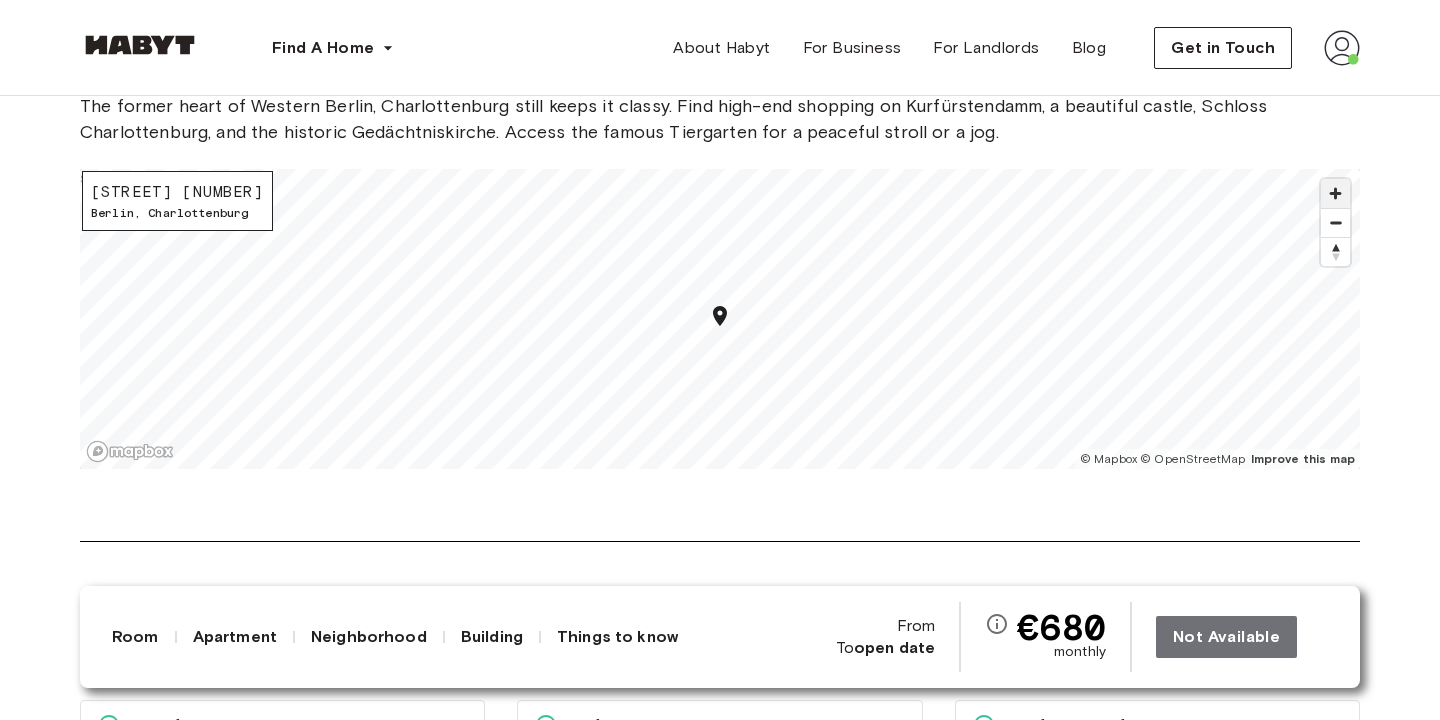 click at bounding box center (1335, 193) 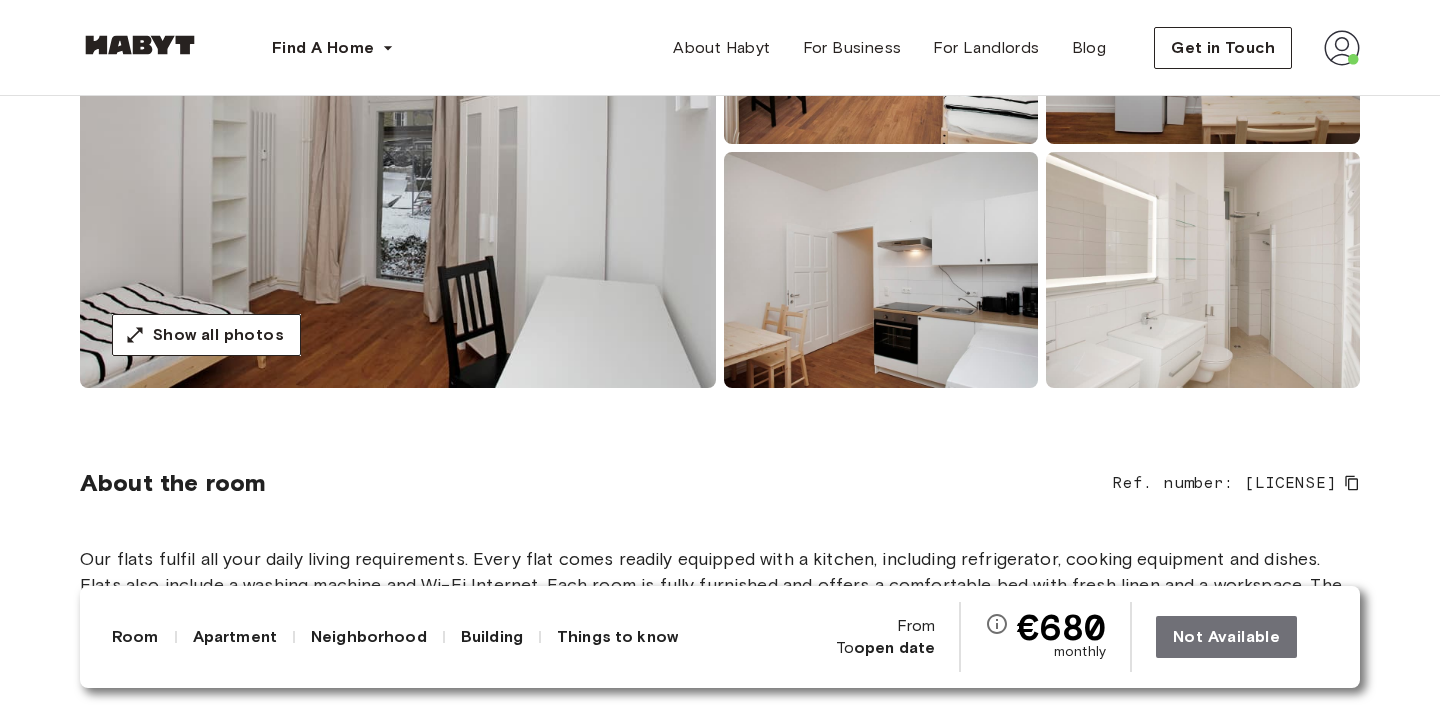 scroll, scrollTop: 0, scrollLeft: 0, axis: both 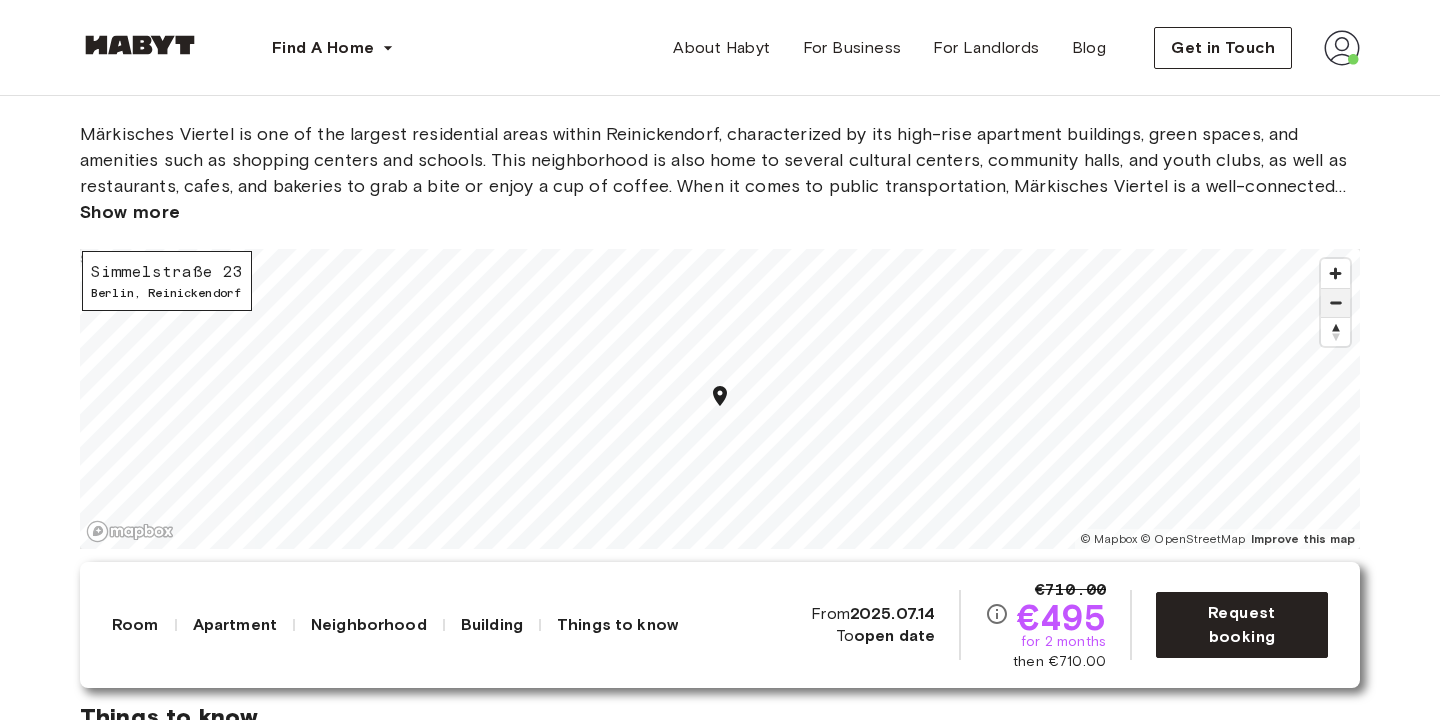click at bounding box center [1335, 303] 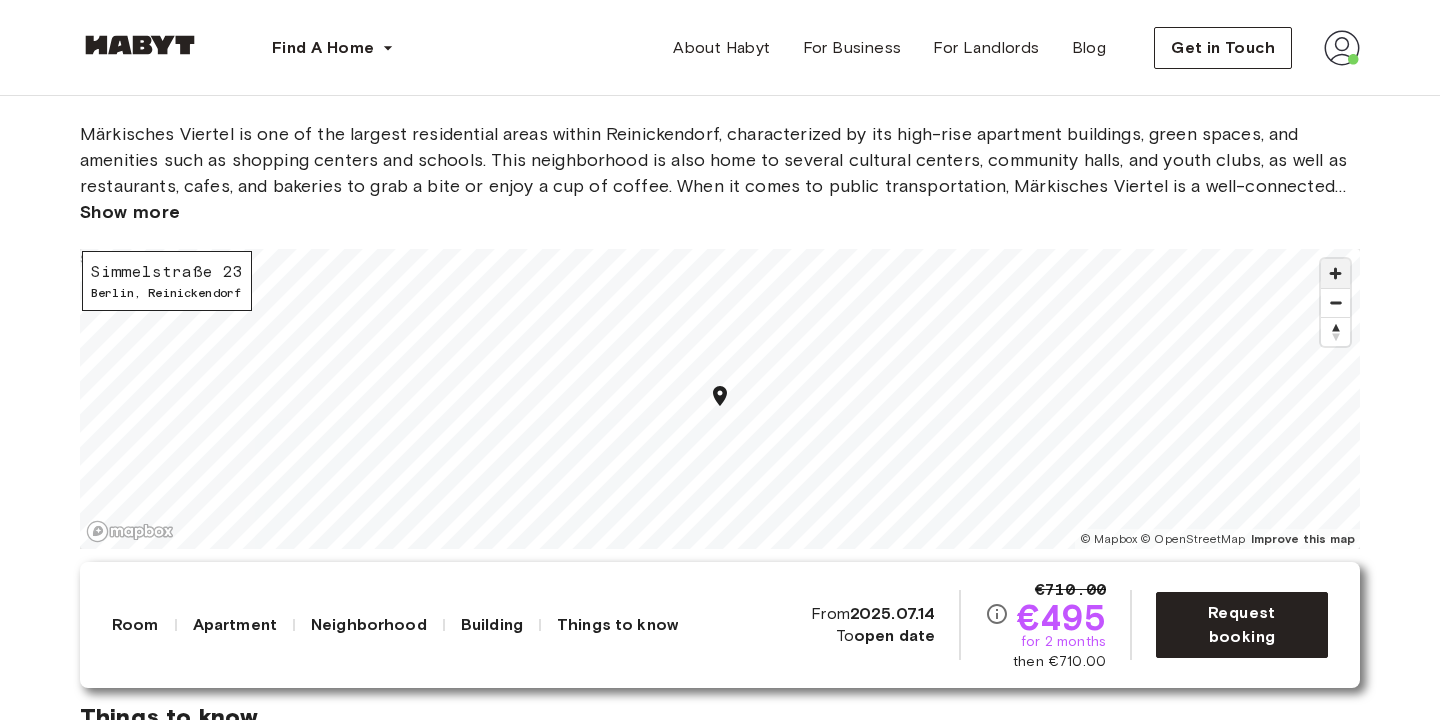 click at bounding box center (1335, 273) 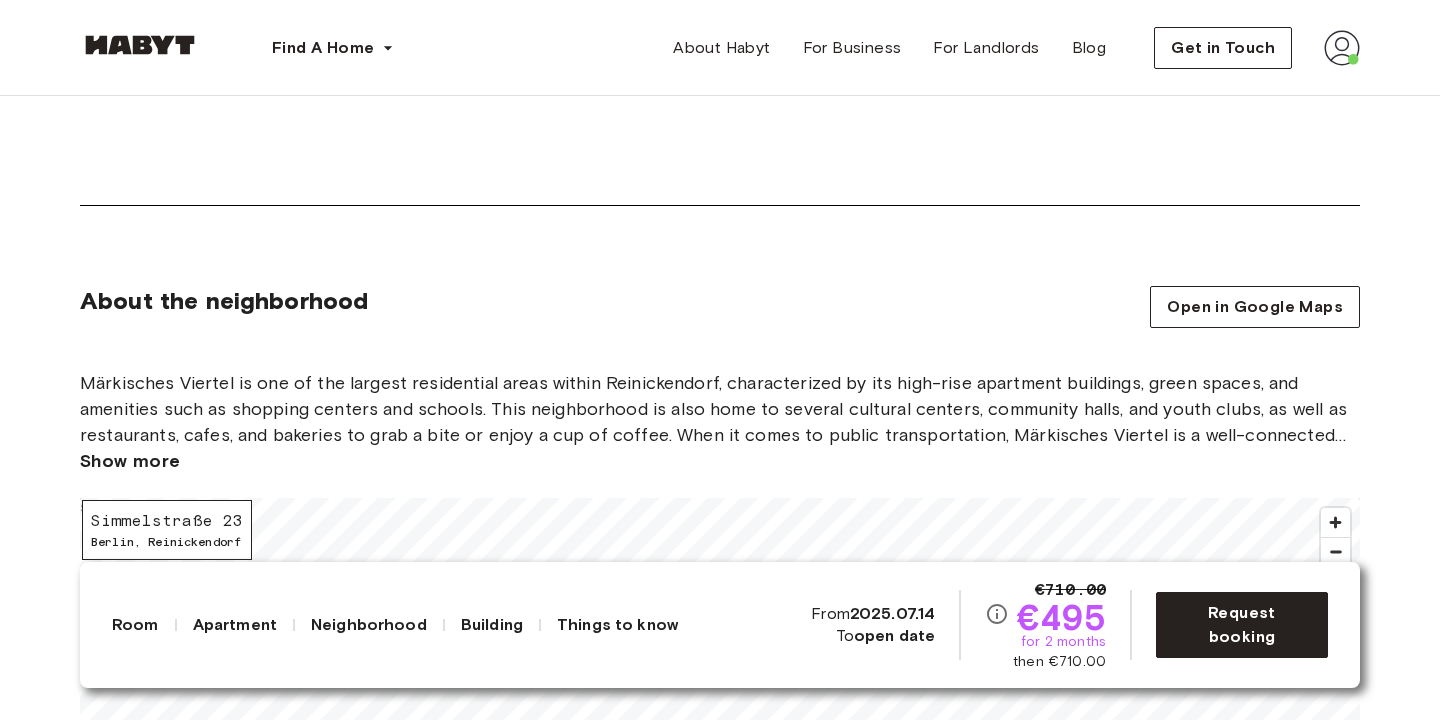 scroll, scrollTop: 2626, scrollLeft: 0, axis: vertical 